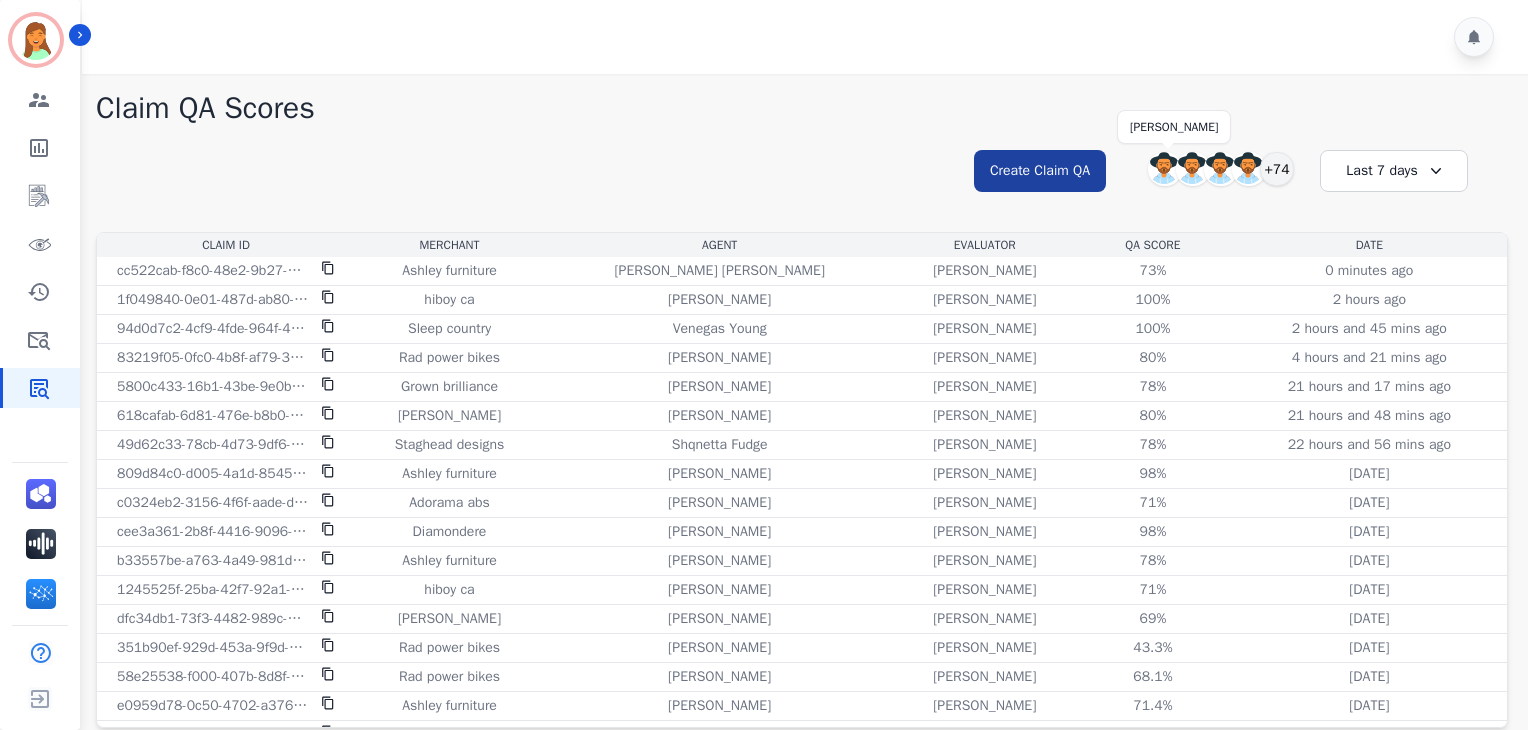 scroll, scrollTop: 0, scrollLeft: 0, axis: both 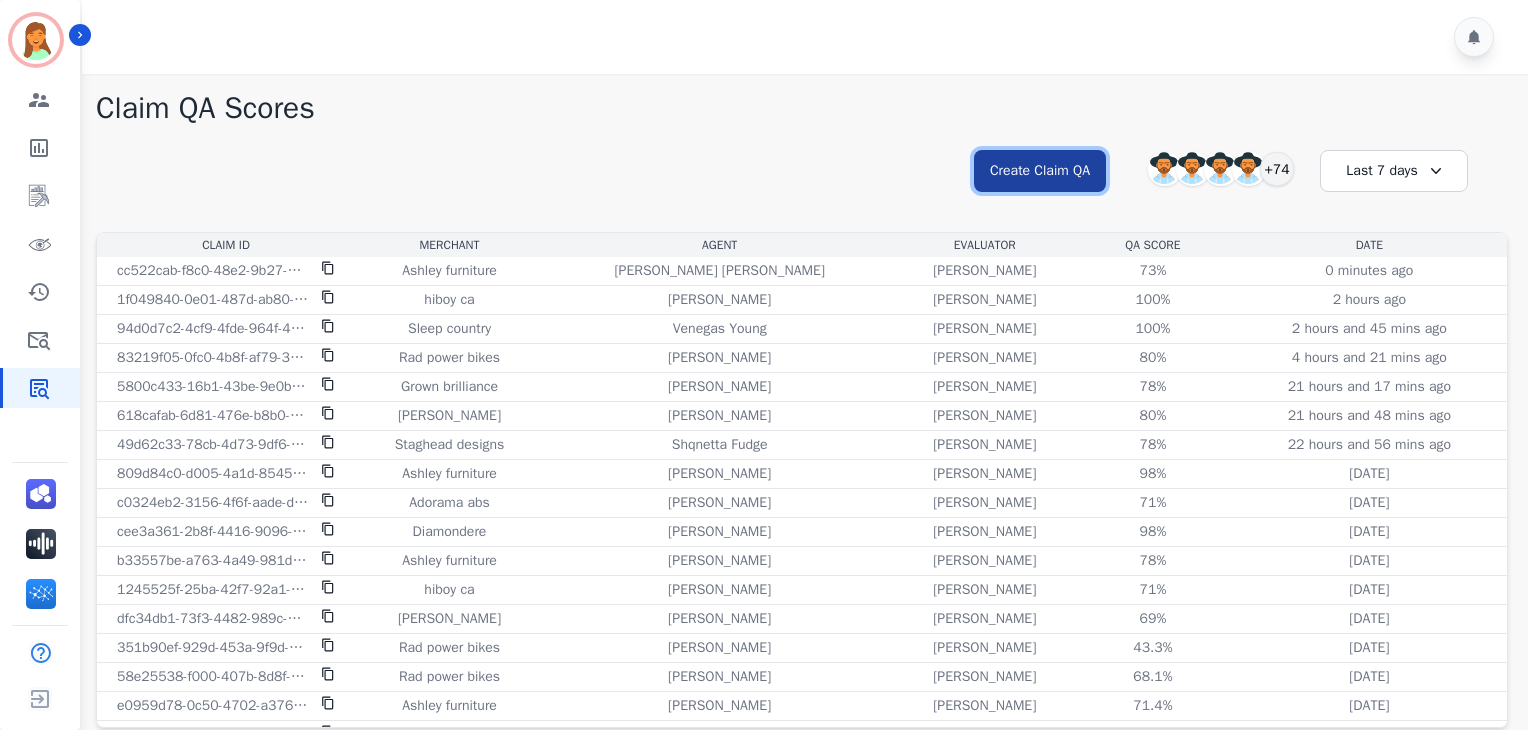 click on "Create Claim QA" at bounding box center (1040, 171) 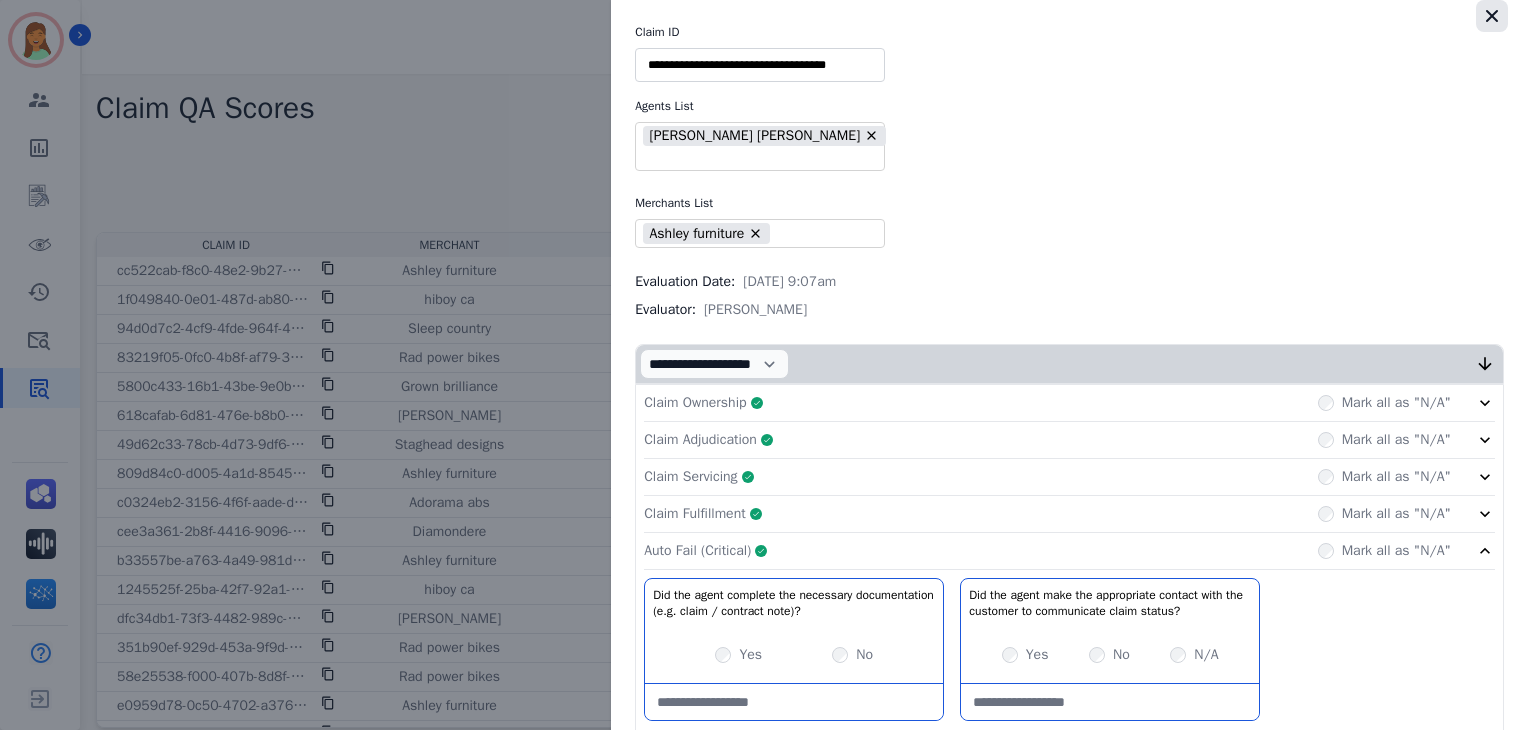 click 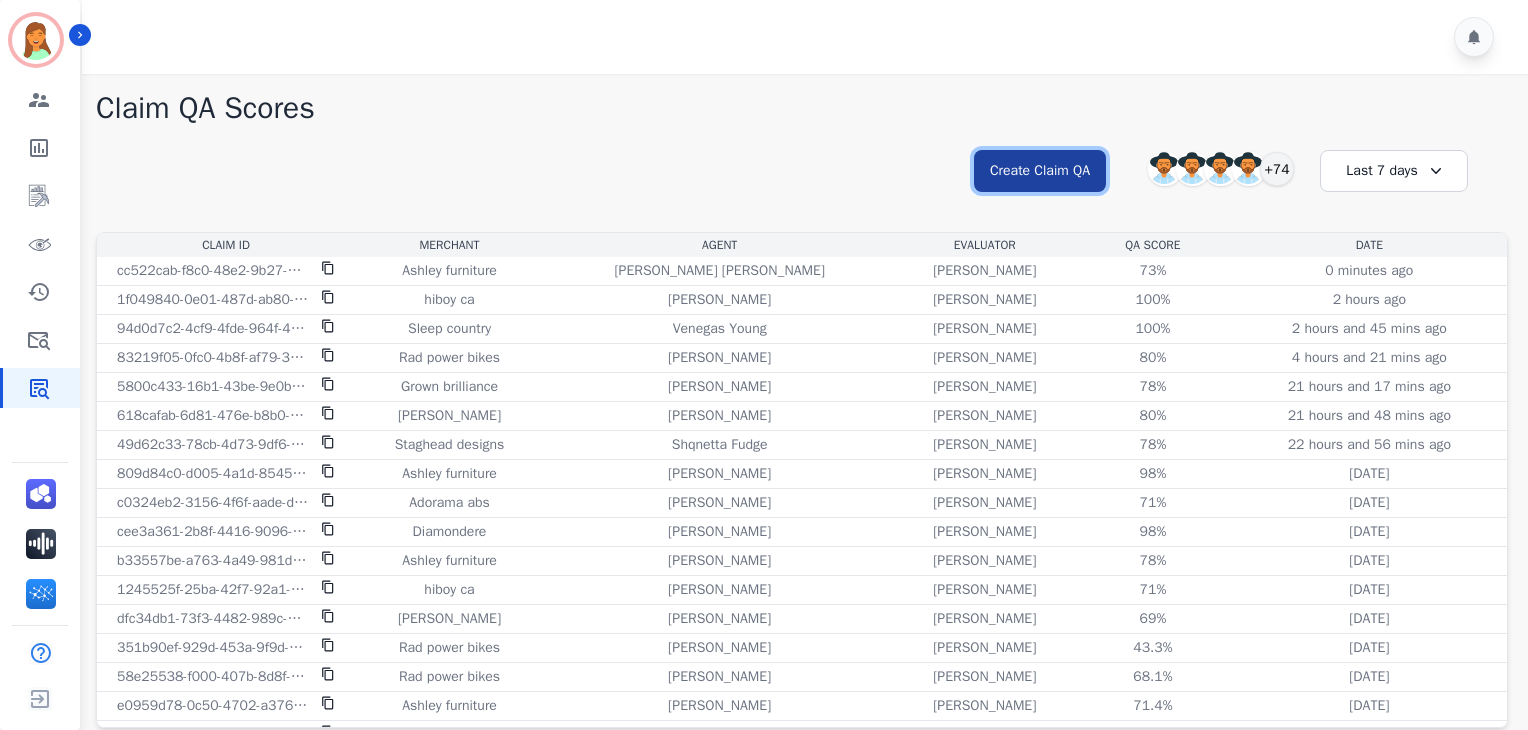 click on "Create Claim QA" at bounding box center (1040, 171) 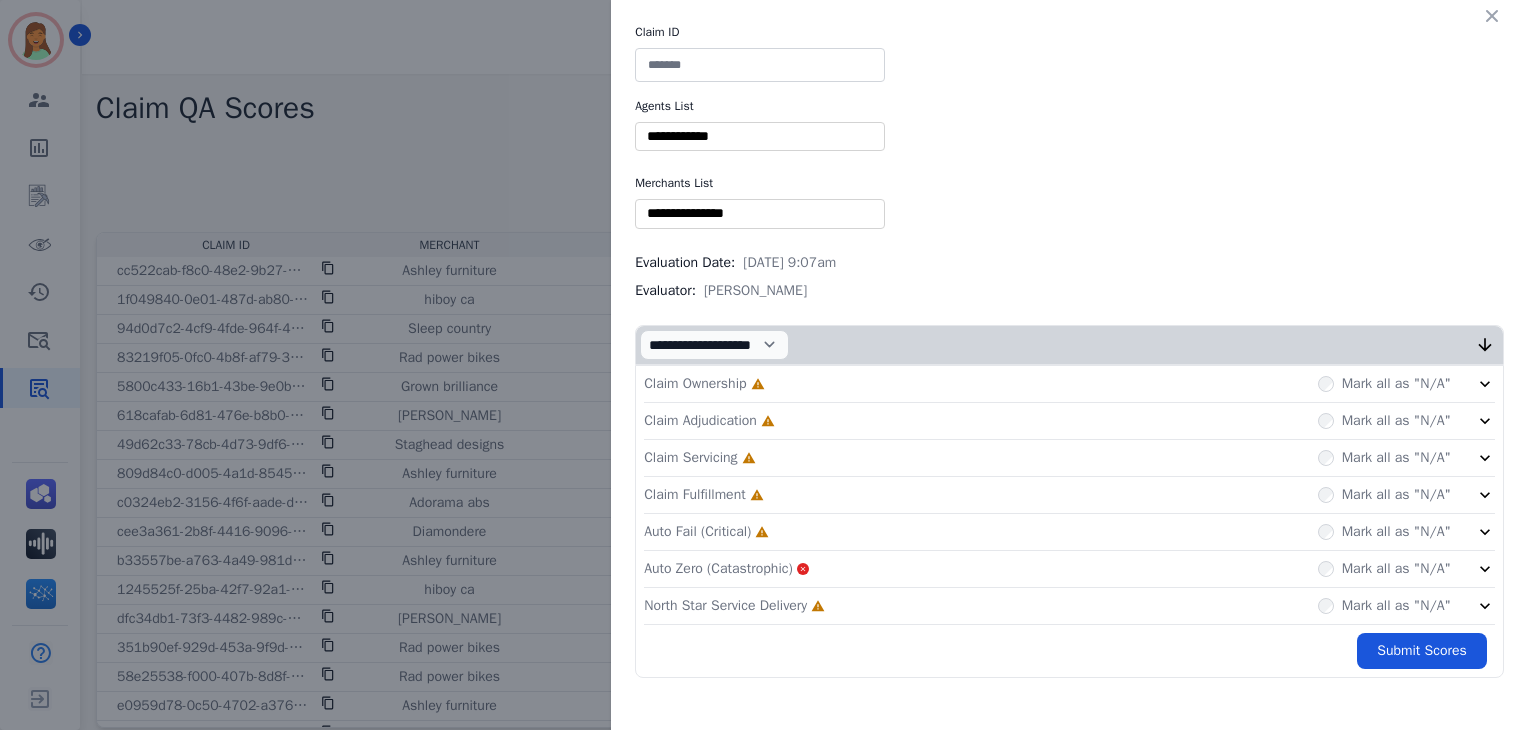 click on "Claim ID     Agents List   **             [PERSON_NAME]   [PERSON_NAME]   [PERSON_NAME]   [PERSON_NAME]   [PERSON_NAME] [PERSON_NAME] [PERSON_NAME]   [PERSON_NAME]   [PERSON_NAME]   [PERSON_NAME]   [PERSON_NAME]   [PERSON_NAME]   [PERSON_NAME]   [PERSON_NAME]   [PERSON_NAME]   [PERSON_NAME]   [PERSON_NAME]   [PERSON_NAME]   [PERSON_NAME]   [PERSON_NAME]   [PERSON_NAME] [PERSON_NAME] [PERSON_NAME] Bois   [PERSON_NAME]   [PERSON_NAME] [PERSON_NAME]   [PERSON_NAME]   [PERSON_NAME]   [PERSON_NAME]   [PERSON_NAME]   [PERSON_NAME]   [PERSON_NAME]   [PERSON_NAME]   [PERSON_NAME]   [PERSON_NAME]   [PERSON_NAME]   [PERSON_NAME]   [PERSON_NAME]   [PERSON_NAME]   [MEDICAL_DATA][PERSON_NAME]   [PERSON_NAME]   [PERSON_NAME]   [PERSON_NAME]   [PERSON_NAME] [PERSON_NAME] [PERSON_NAME]   [PERSON_NAME]   [PERSON_NAME]   [PERSON_NAME]   [PERSON_NAME]   [PERSON_NAME]   [PERSON_NAME]   [PERSON_NAME]   Retevea Kale   [PERSON_NAME]" at bounding box center (1069, 351) 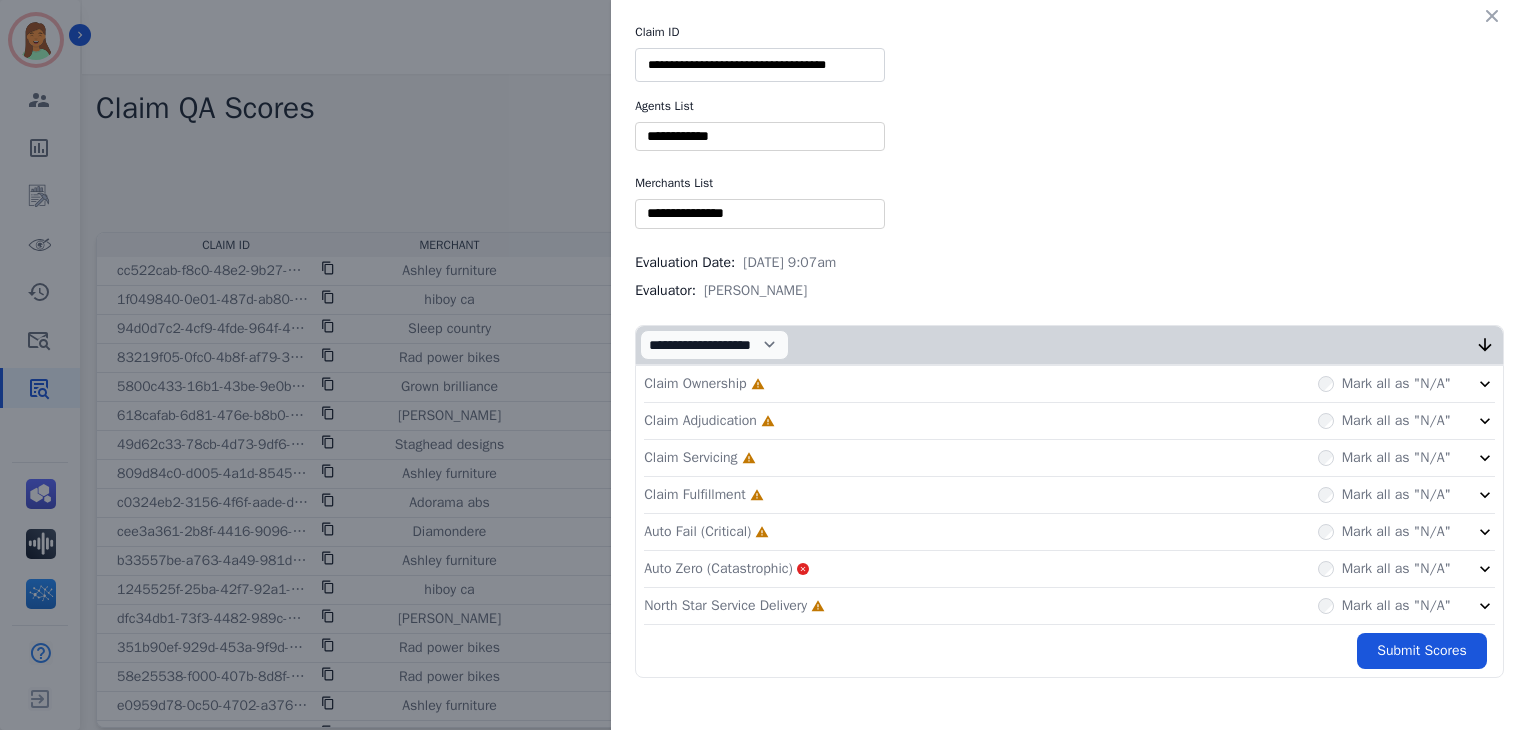 scroll, scrollTop: 0, scrollLeft: 1, axis: horizontal 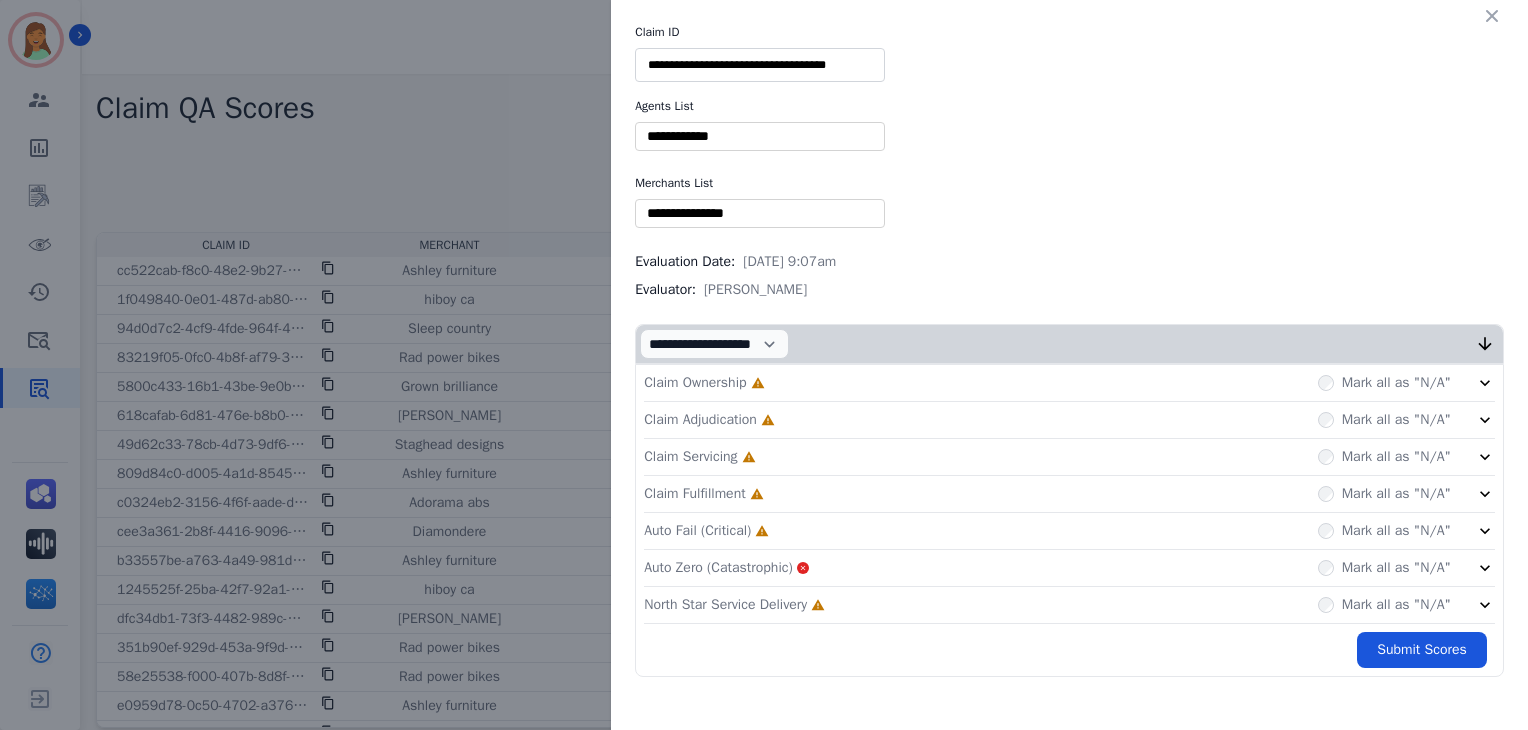 type on "**********" 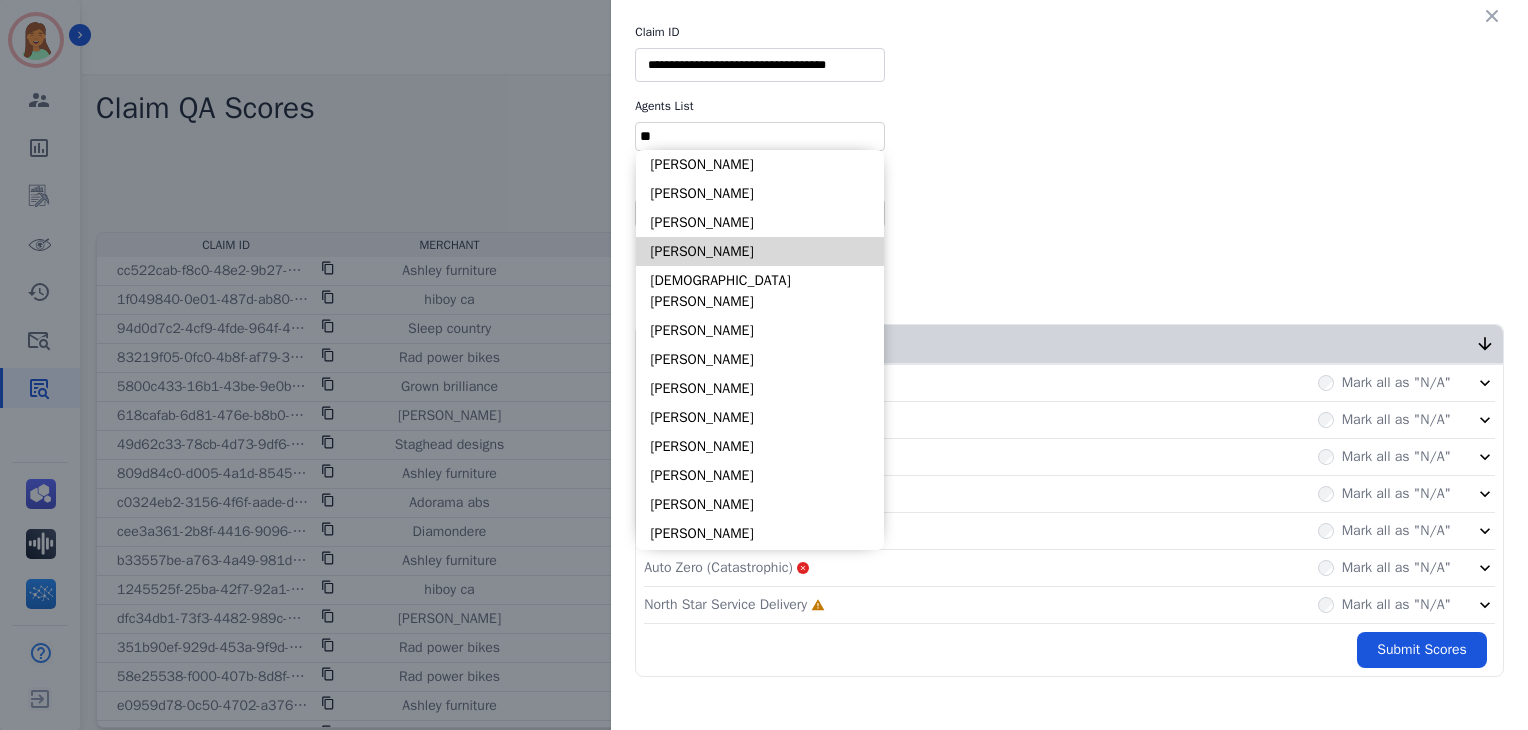 type on "**" 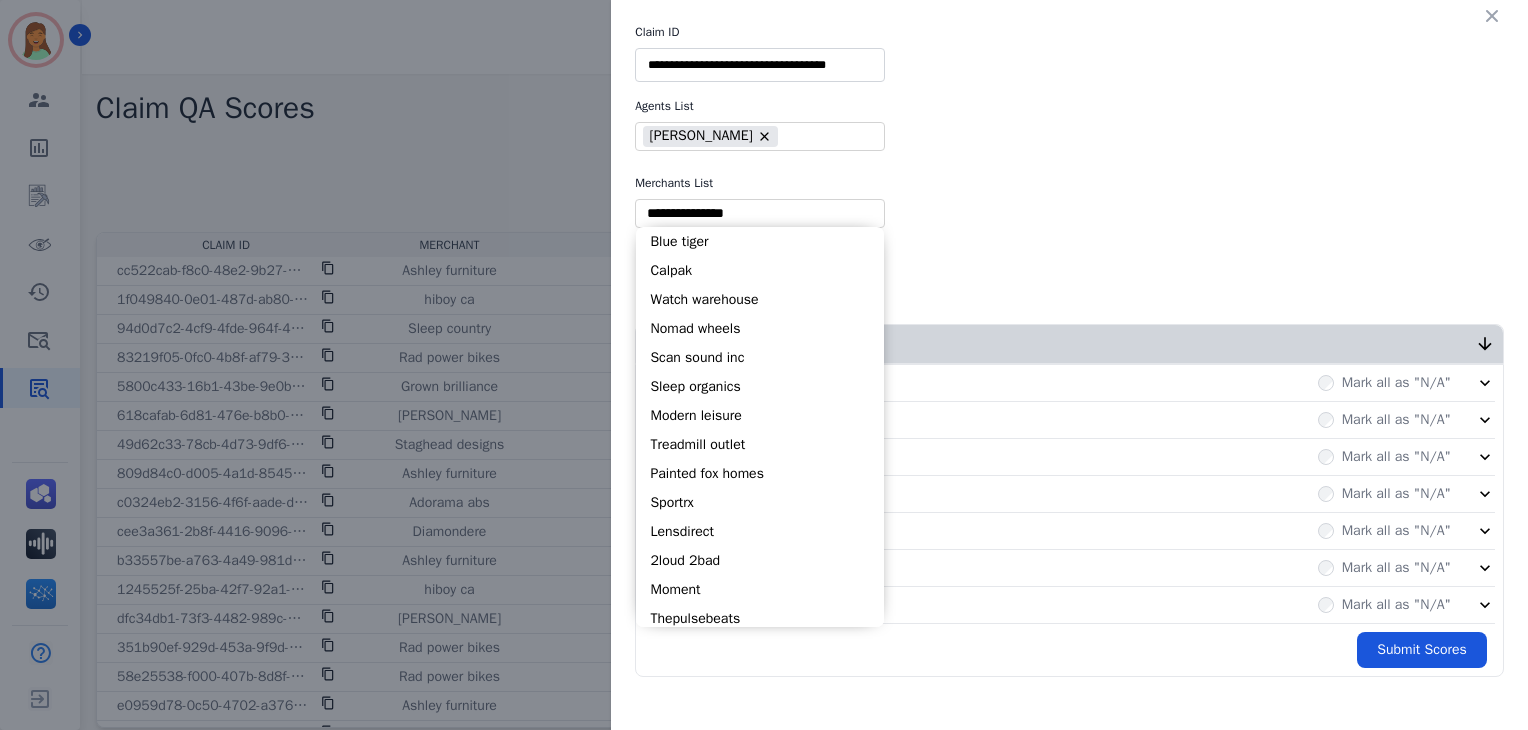 click at bounding box center [760, 213] 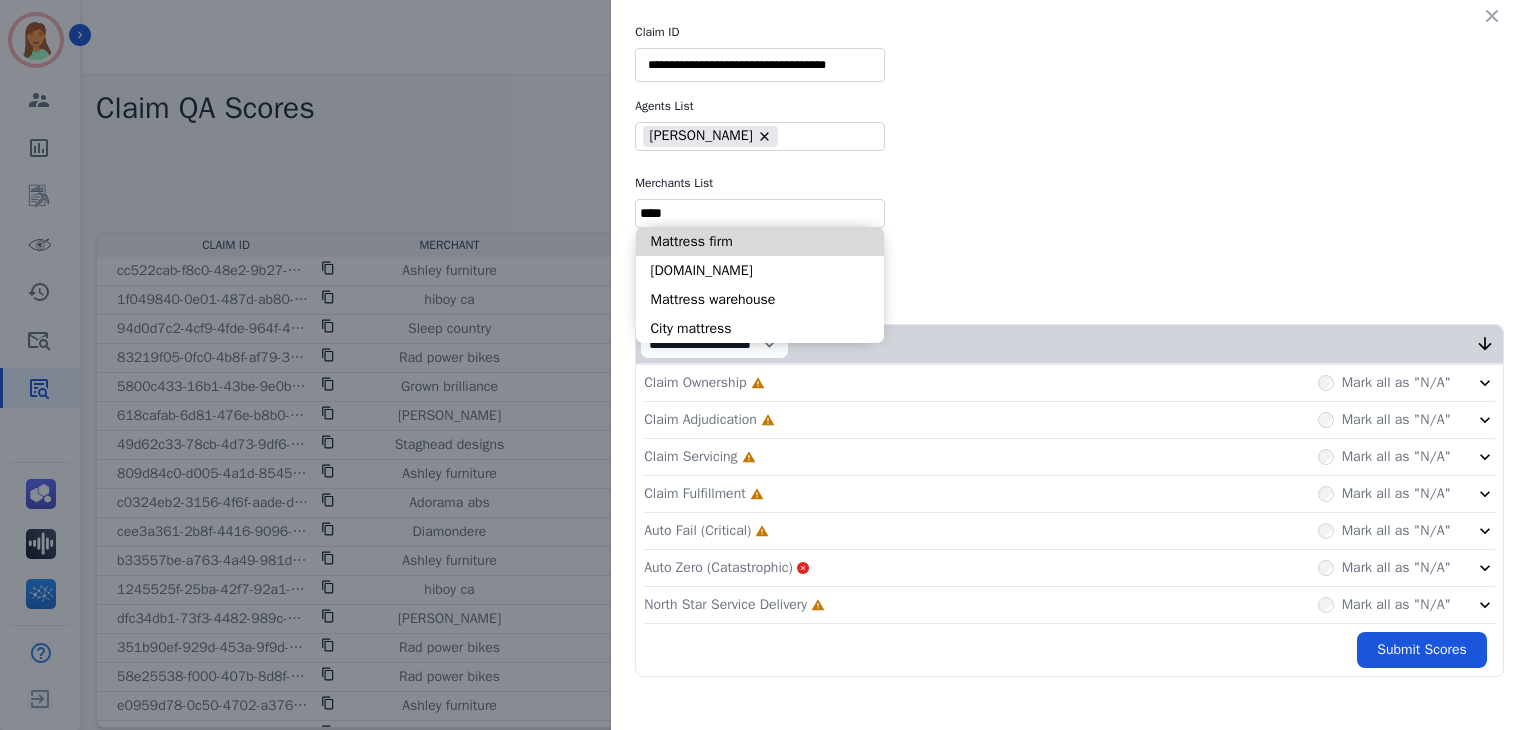 type on "****" 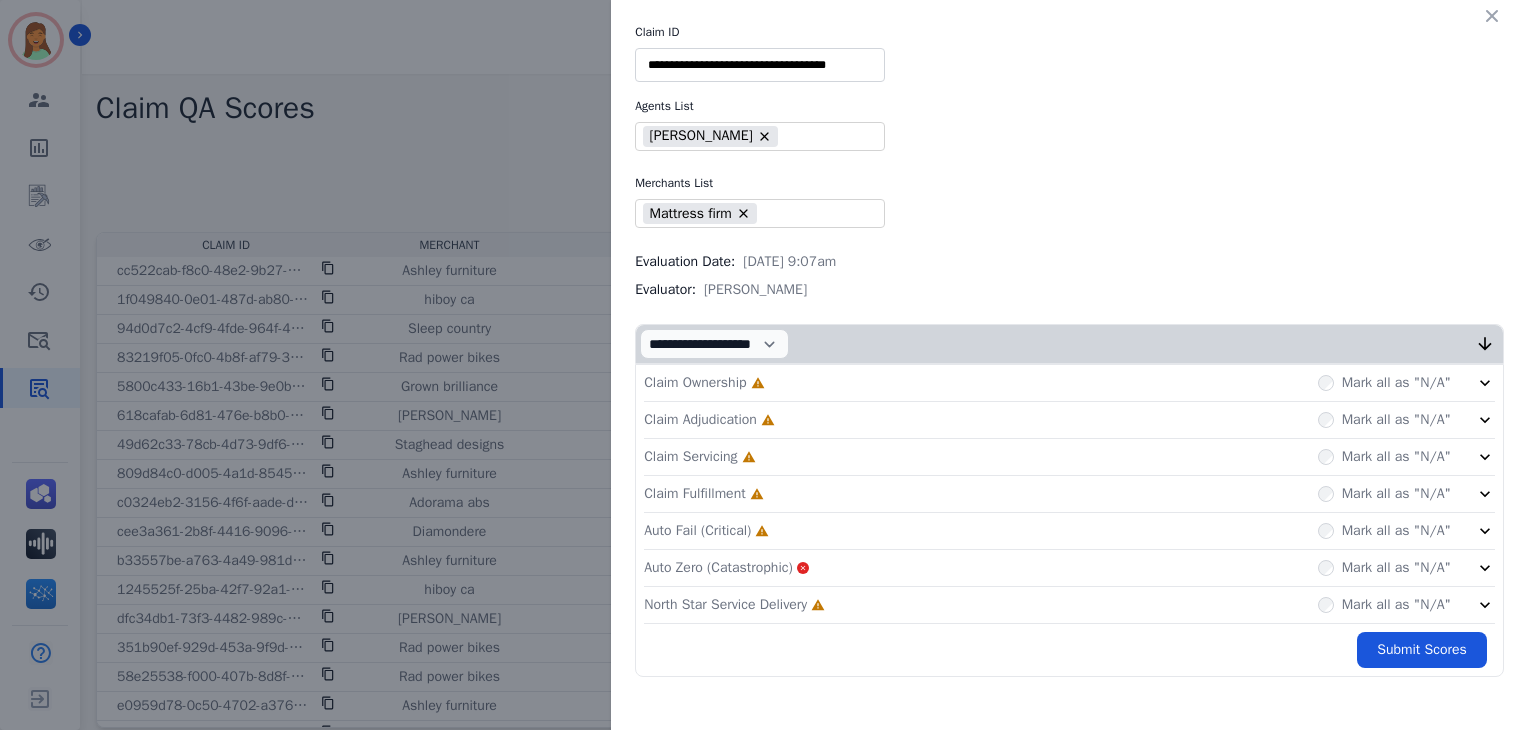 click on "North Star Service Delivery     Incomplete         Mark all as "N/A"" 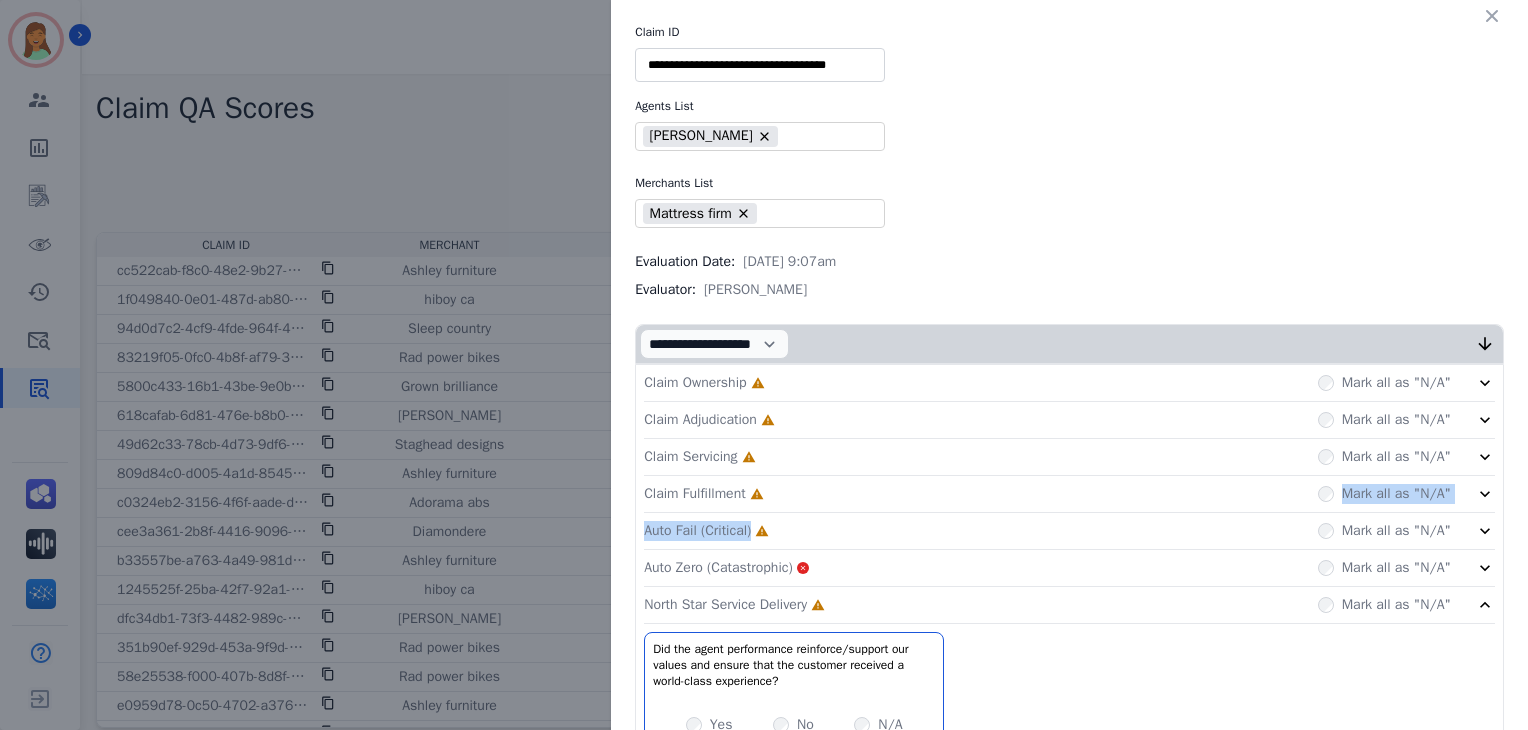 click on "Claim Ownership     Incomplete         Mark all as "N/A"     Claim Adjudication     Incomplete         Mark all as "N/A"     Claim Servicing     Incomplete         Mark all as "N/A"     Claim Fulfillment     Incomplete         Mark all as "N/A"     Auto Fail (Critical)     Incomplete         Mark all as "N/A"     Auto Zero (Catastrophic)       Mark all as "N/A"     North Star Service Delivery     Incomplete         Mark all as "N/A"     Did the agent performance reinforce/support our values and ensure that the customer received a world-class experience?   No description         Yes     No     N/A     Submit Scores" at bounding box center [1069, 604] 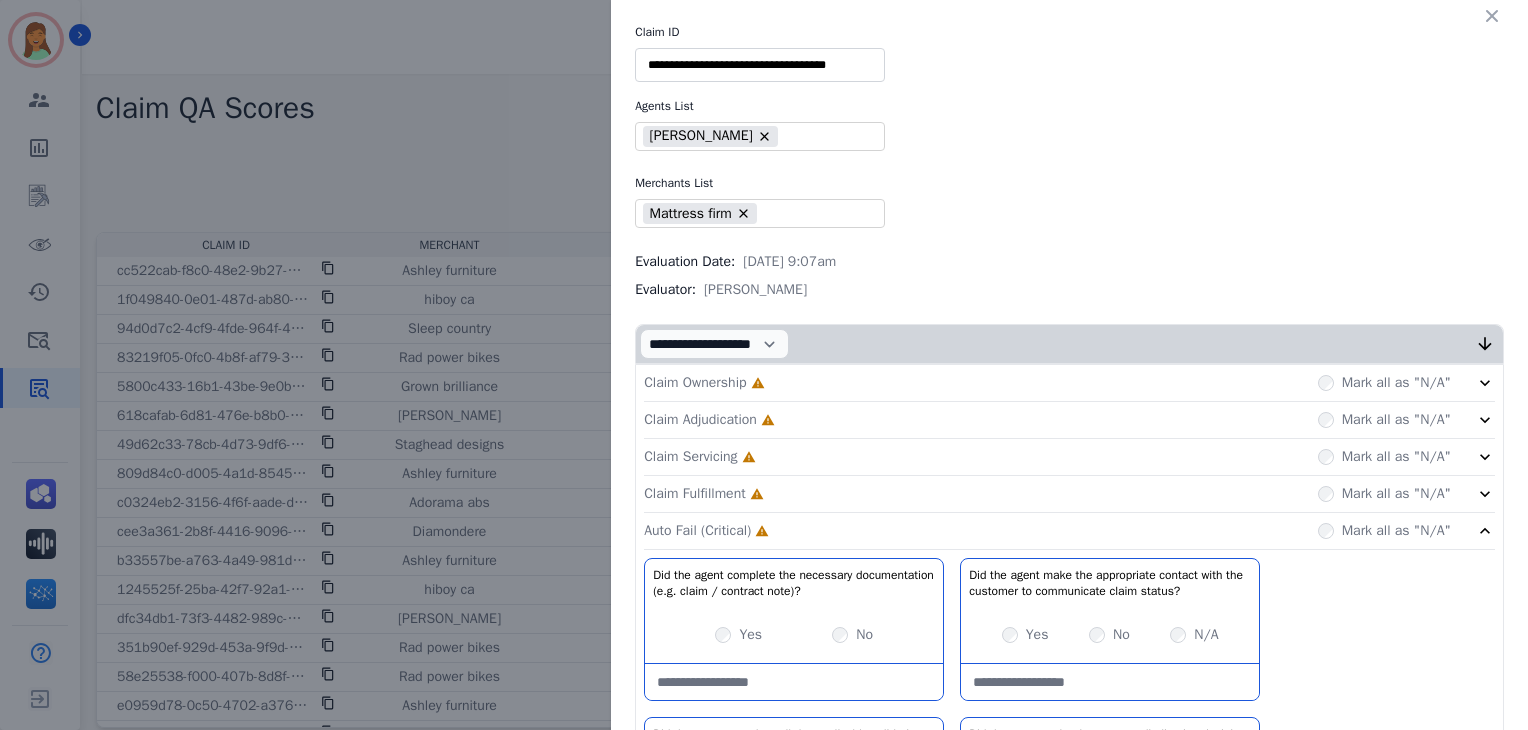 click on "Claim Fulfillment     Incomplete         Mark all as "N/A"" 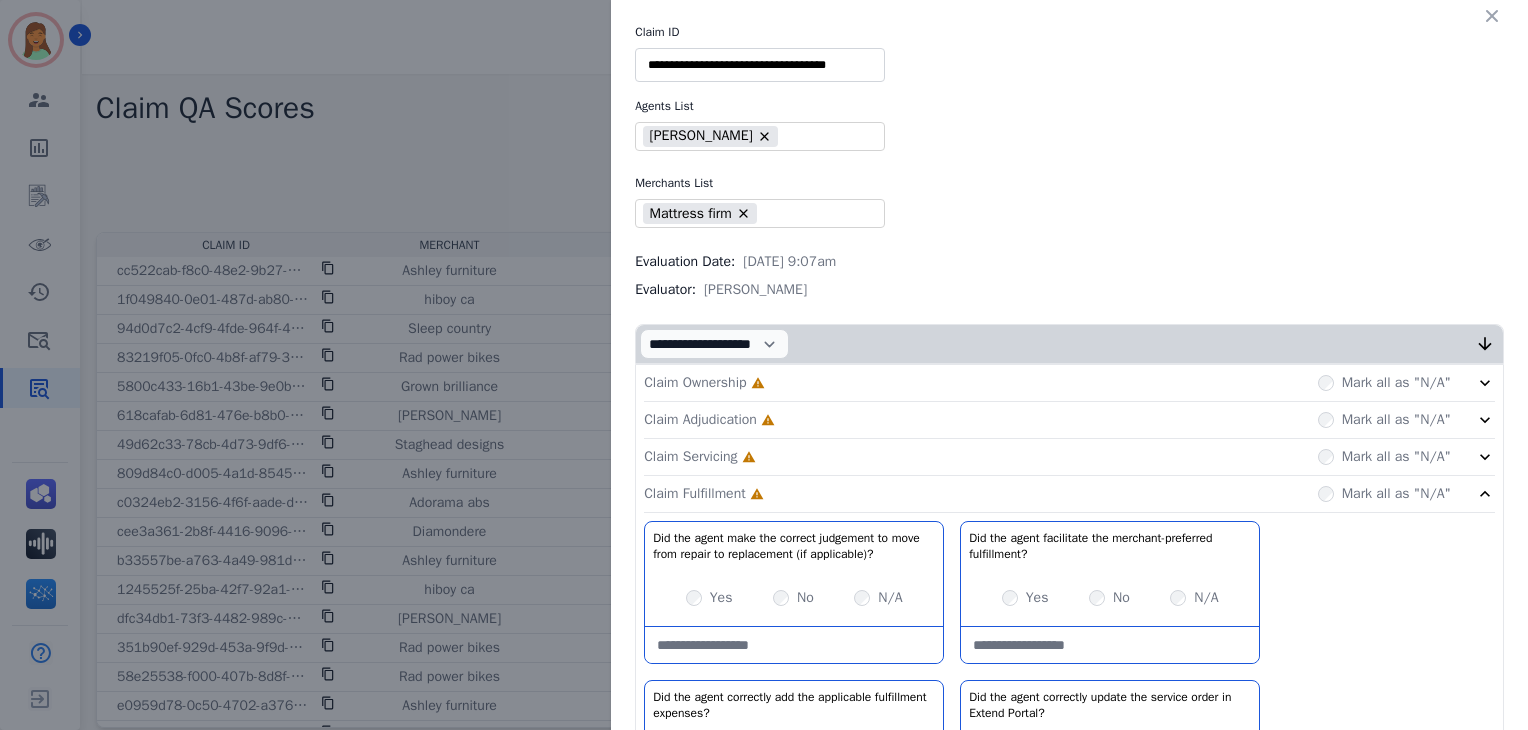 drag, startPoint x: 788, startPoint y: 458, endPoint x: 783, endPoint y: 417, distance: 41.303753 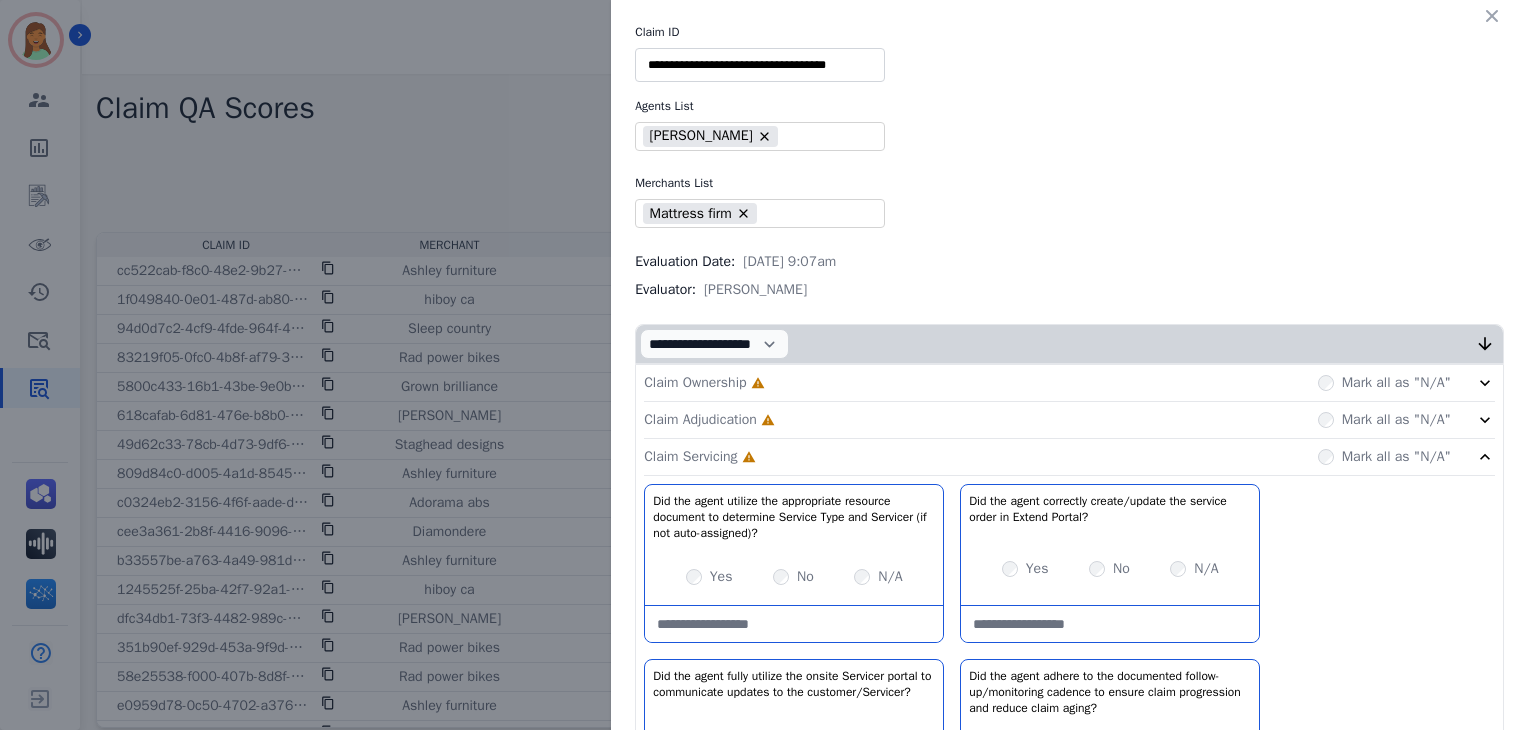 click on "Claim Adjudication     Incomplete         Mark all as "N/A"" 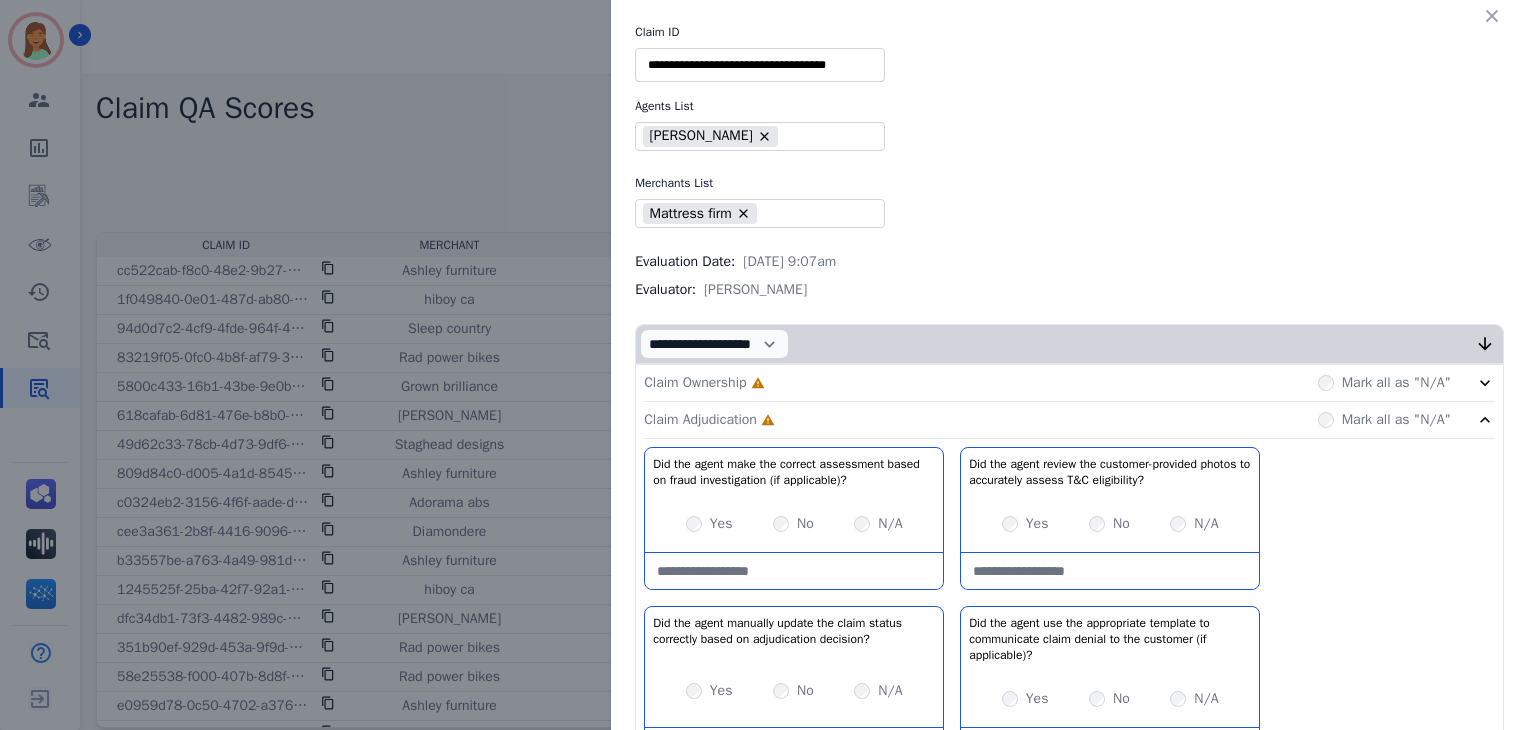 click on "Claim Ownership     Incomplete         Mark all as "N/A"" at bounding box center (1069, 383) 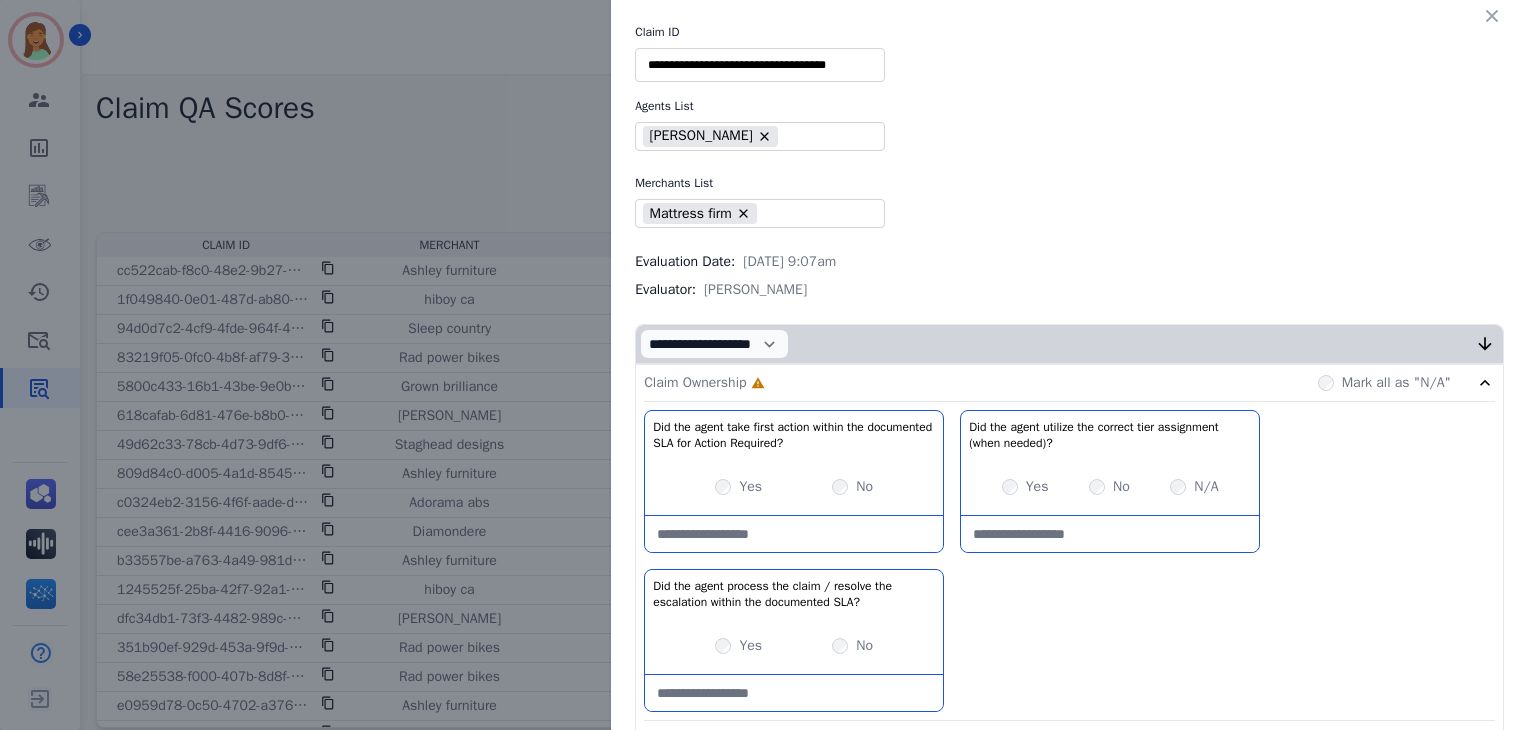 drag, startPoint x: 700, startPoint y: 482, endPoint x: 699, endPoint y: 513, distance: 31.016125 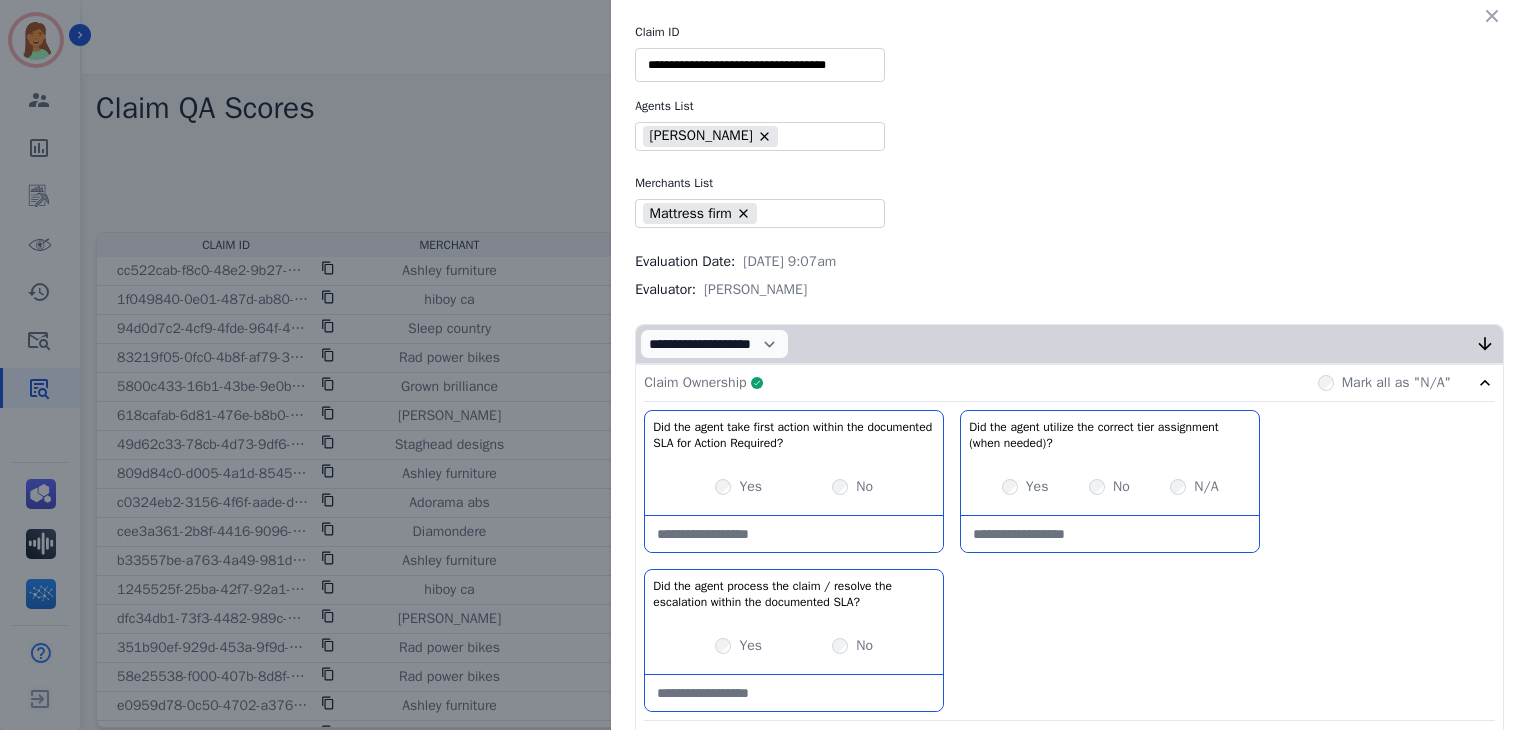 click on "Claim Ownership     Complete         Mark all as "N/A"" at bounding box center (1069, 383) 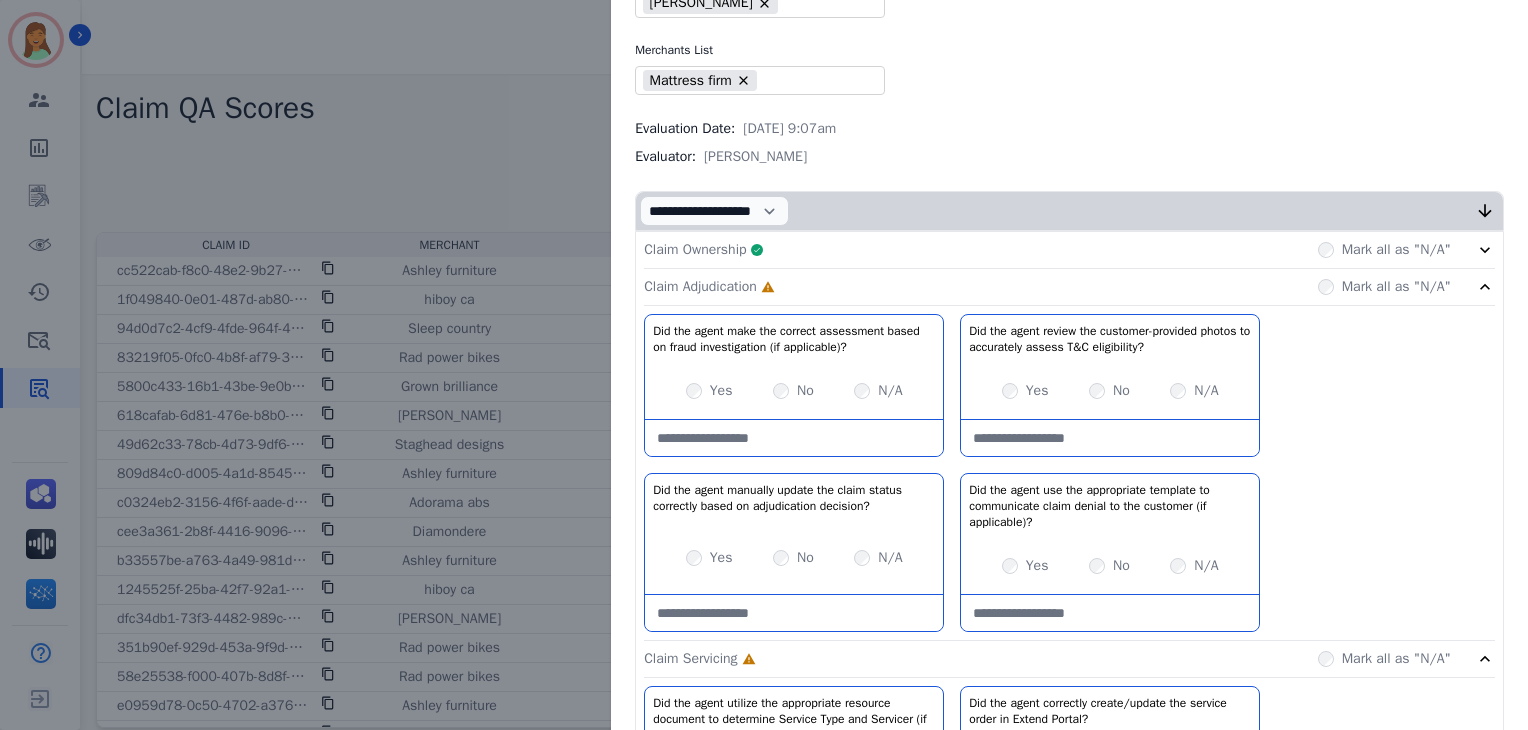 scroll, scrollTop: 266, scrollLeft: 0, axis: vertical 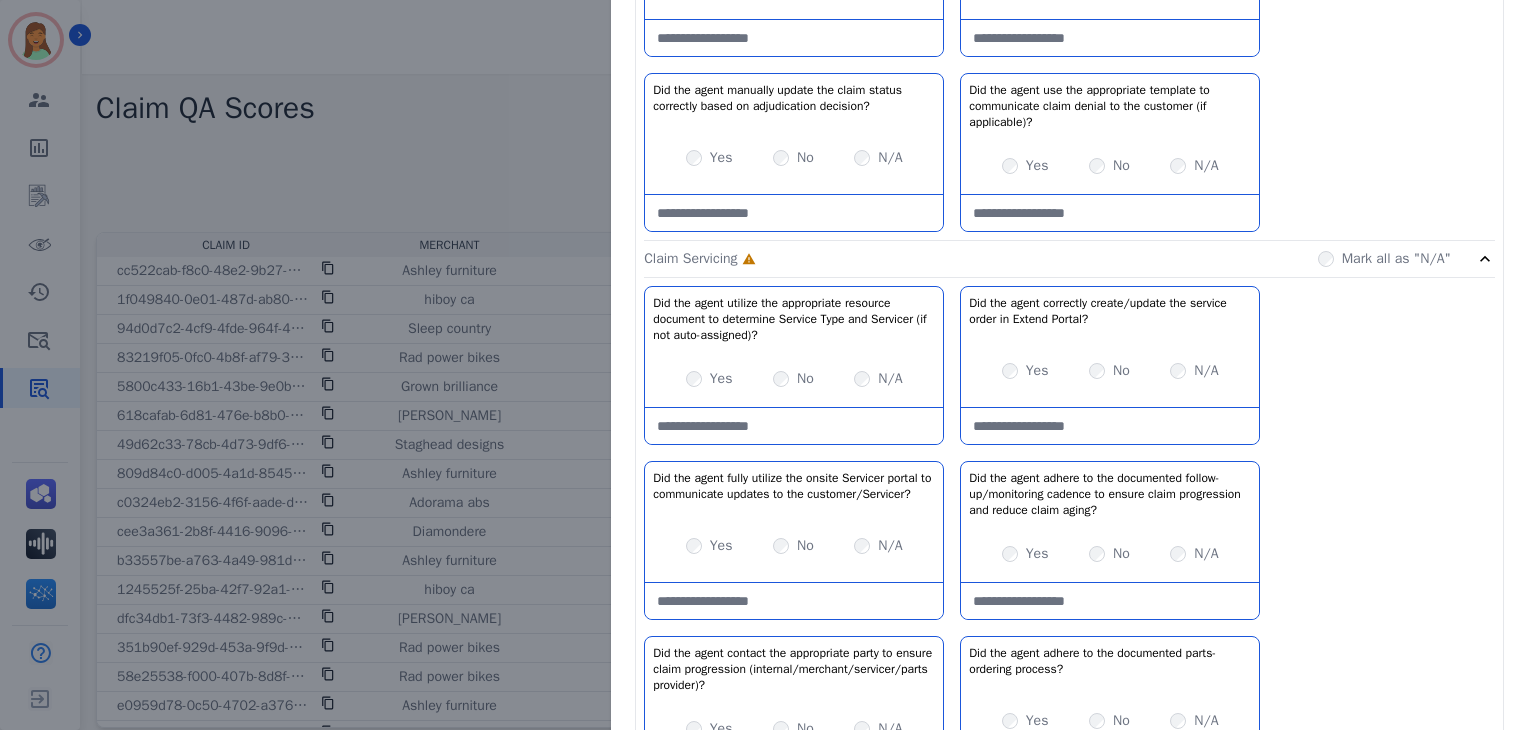 drag, startPoint x: 1069, startPoint y: 389, endPoint x: 1071, endPoint y: 405, distance: 16.124516 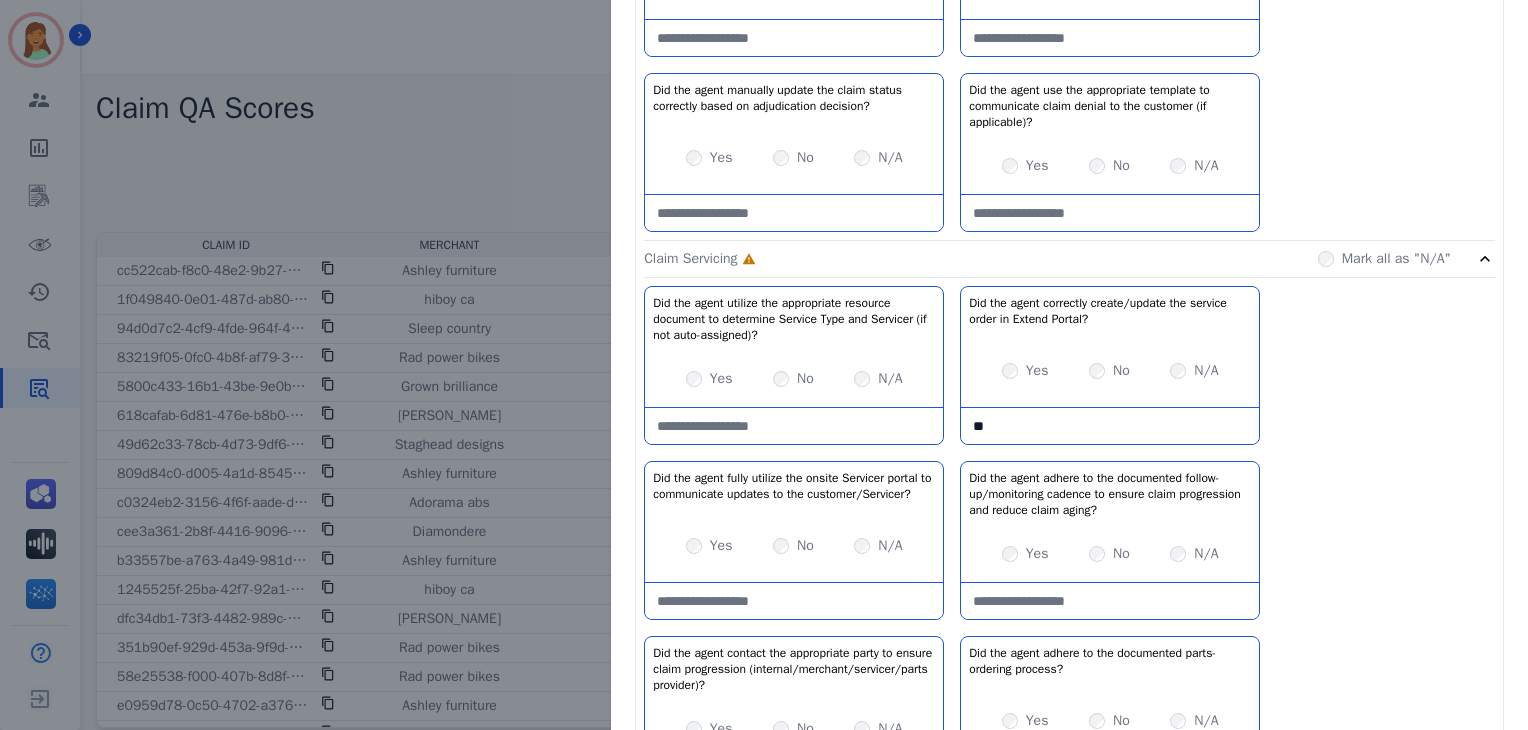 type on "*" 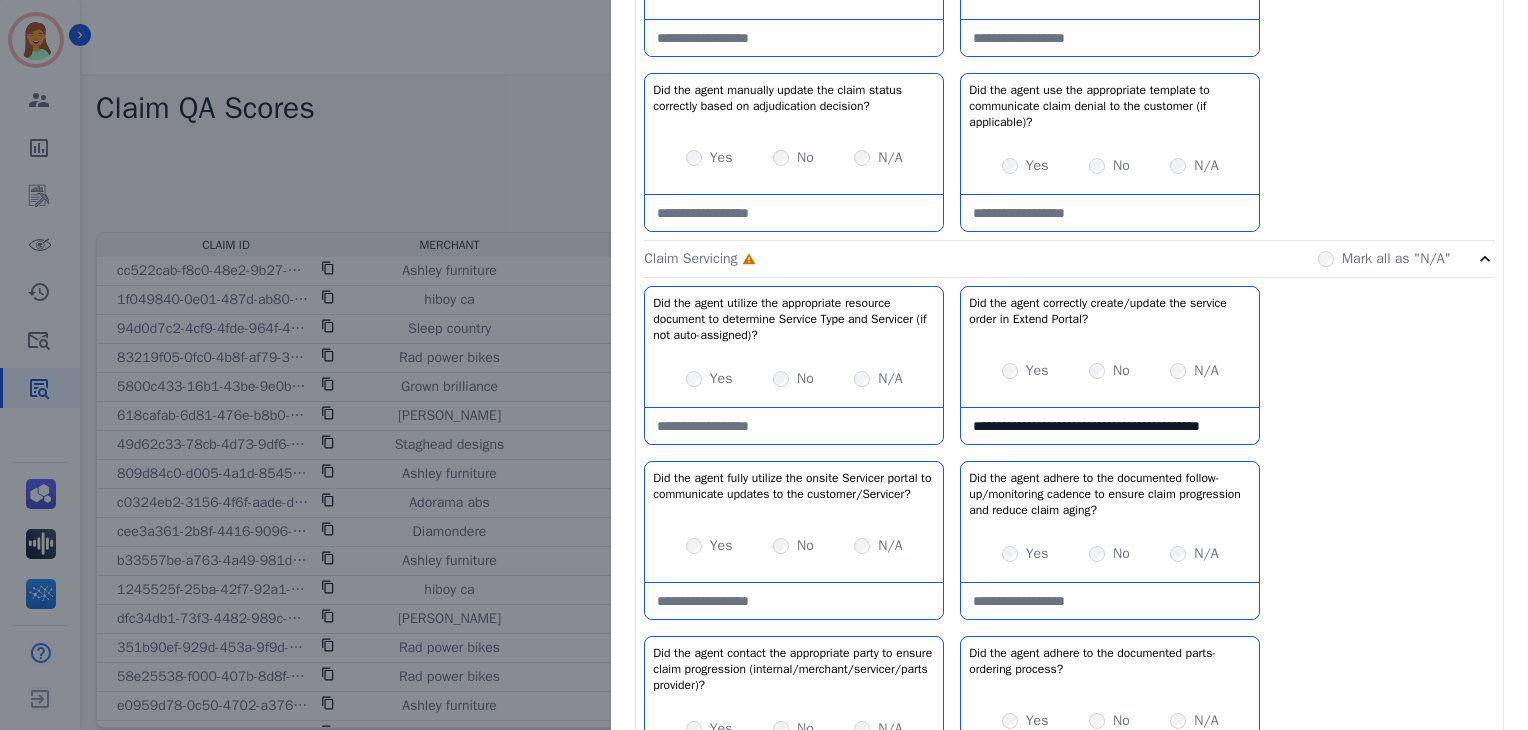 scroll, scrollTop: 11, scrollLeft: 0, axis: vertical 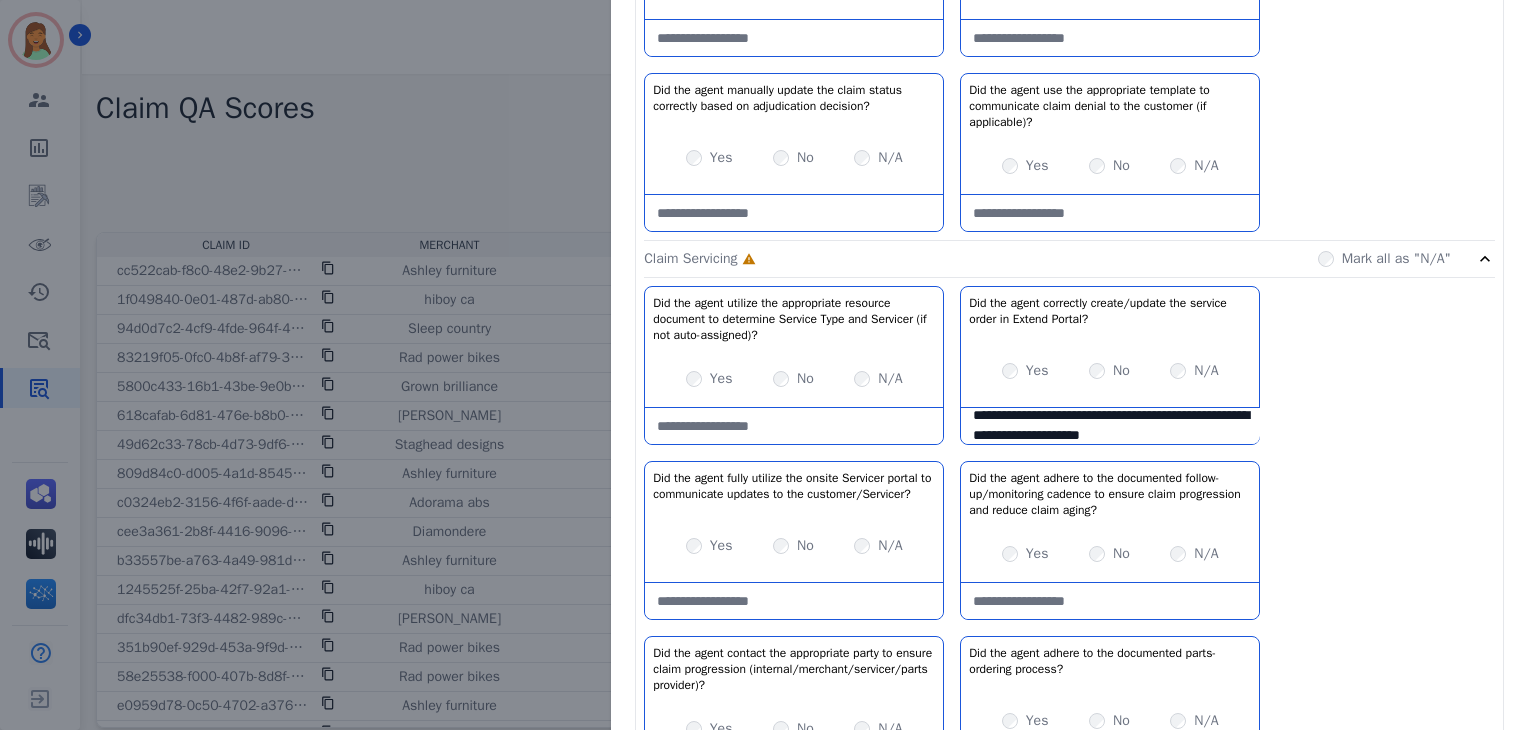 click on "**********" at bounding box center [1110, 426] 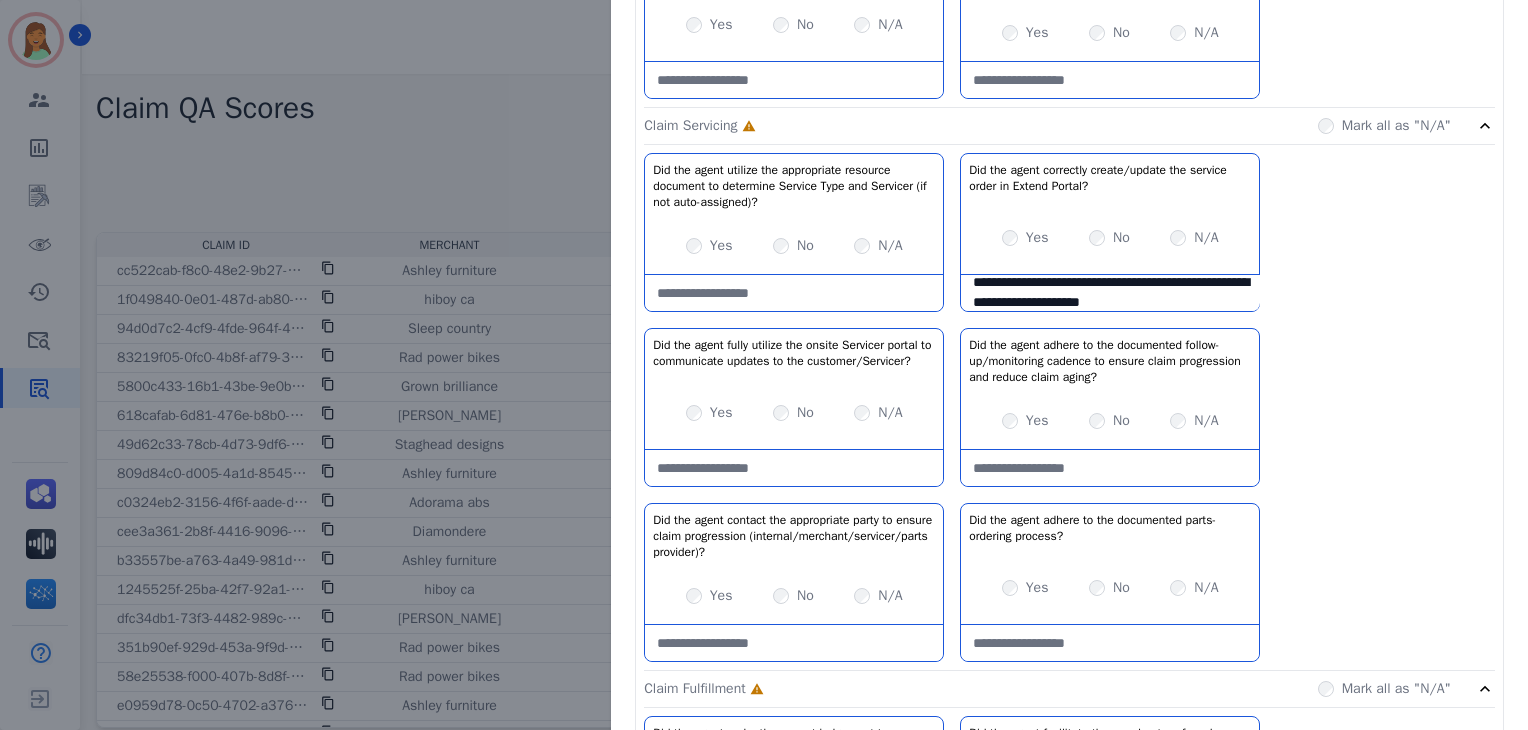 type on "**********" 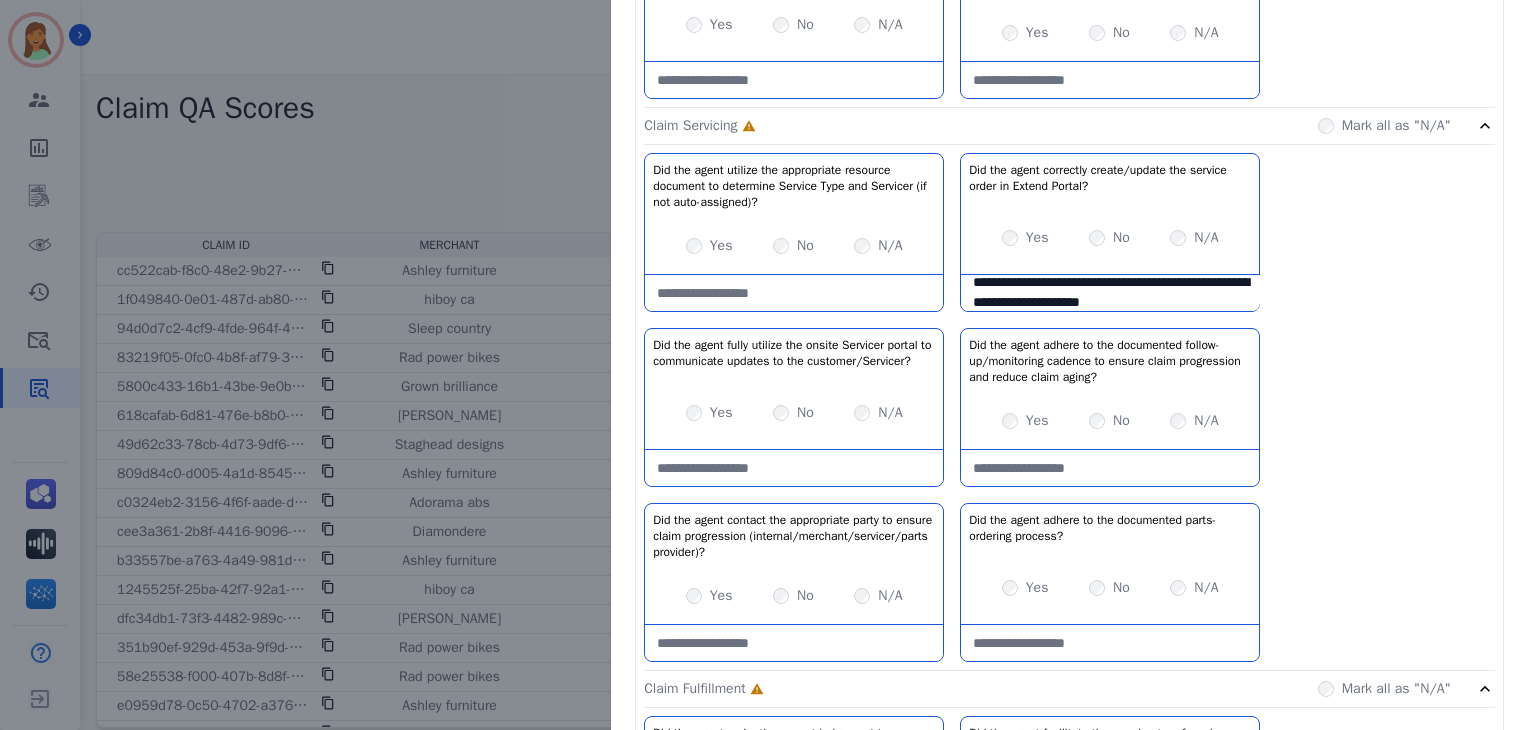 click at bounding box center (1110, 468) 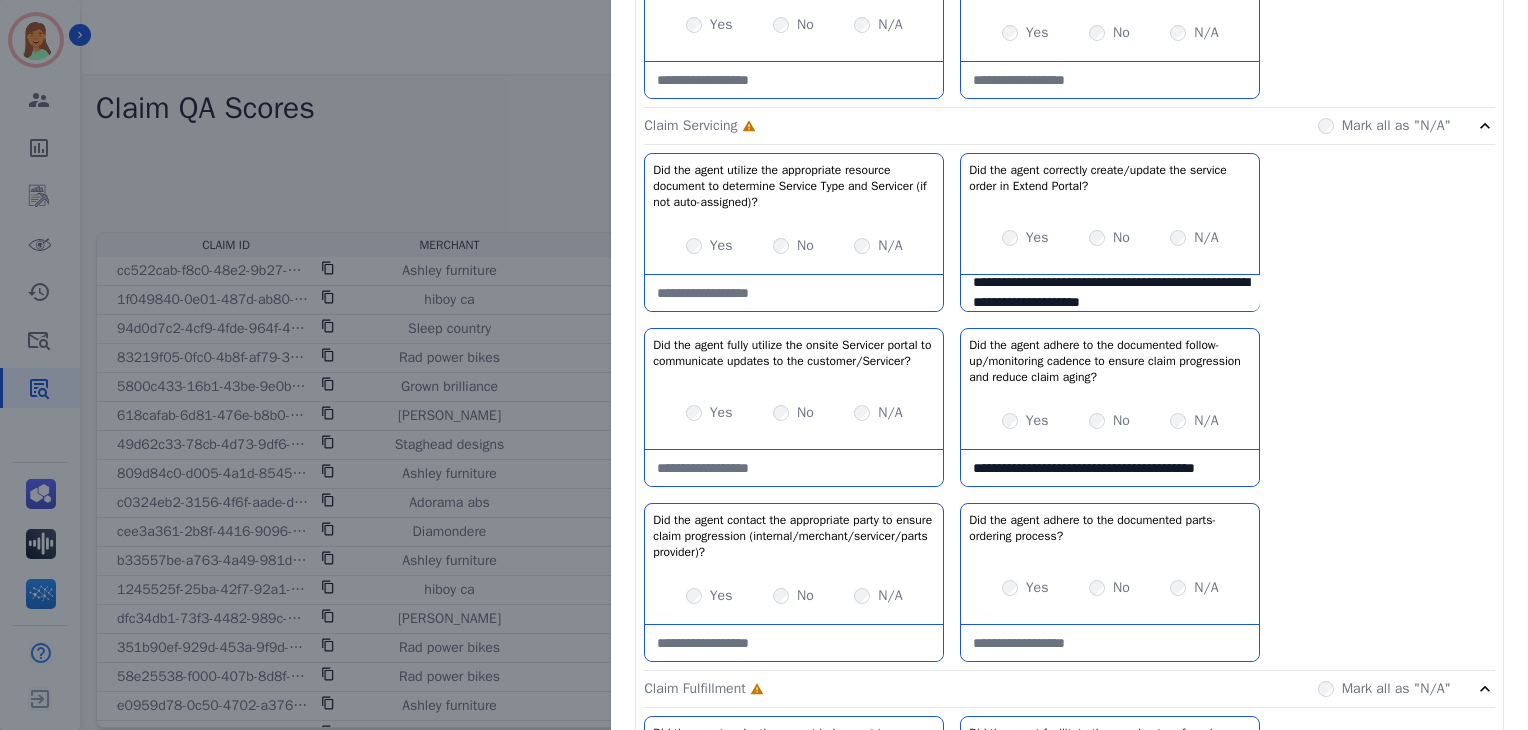 scroll, scrollTop: 12, scrollLeft: 0, axis: vertical 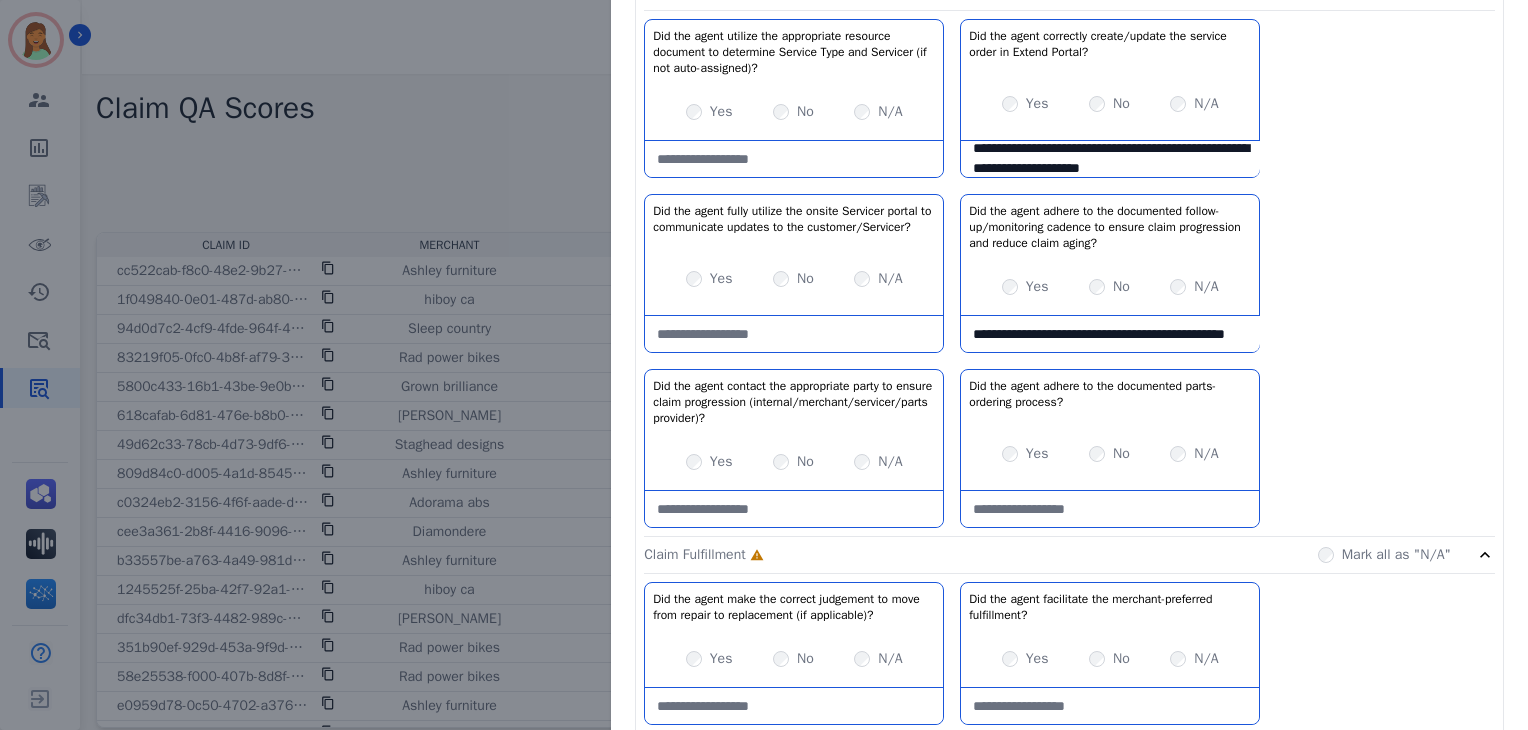 type on "**********" 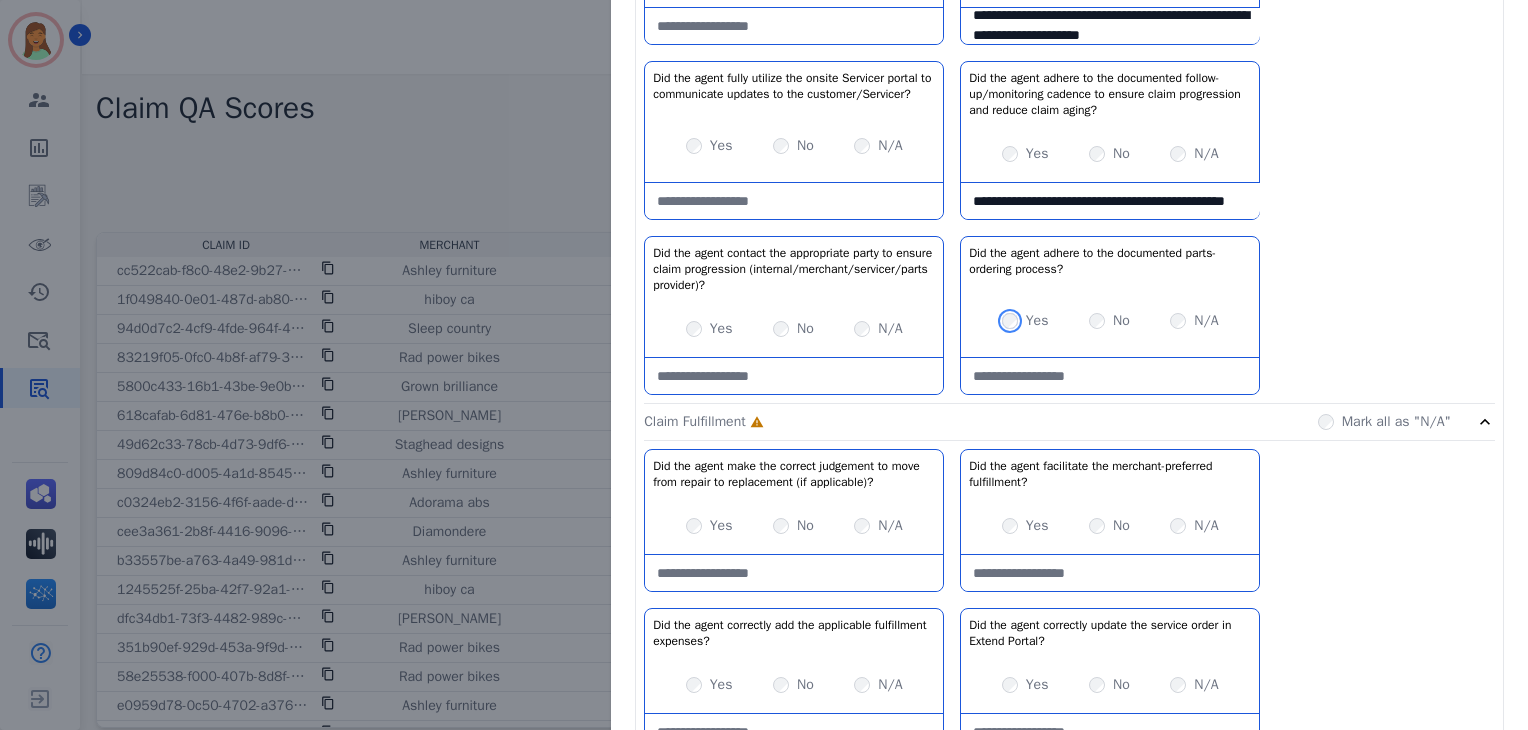 scroll, scrollTop: 1066, scrollLeft: 0, axis: vertical 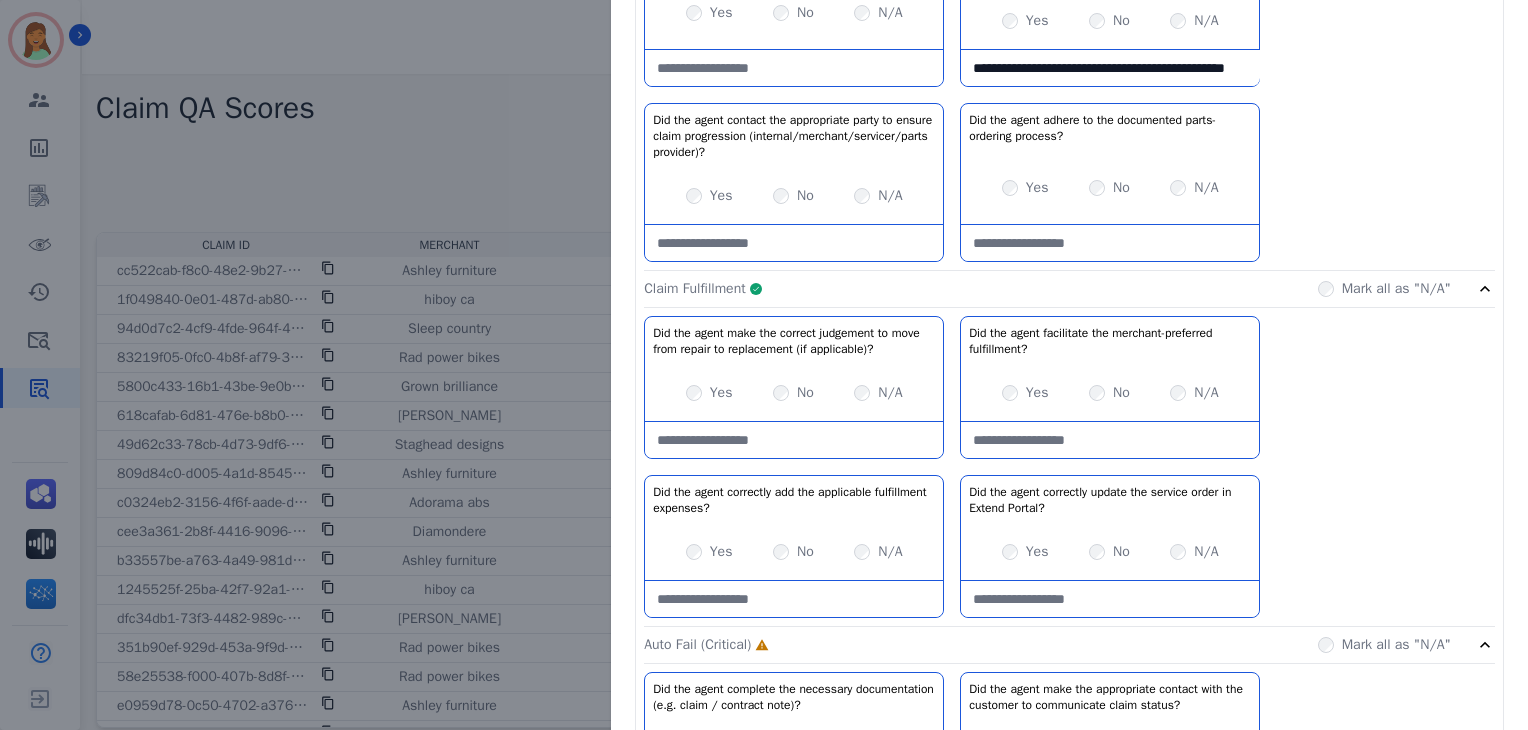click on "Claim Fulfillment     Complete         Mark all as "N/A"" 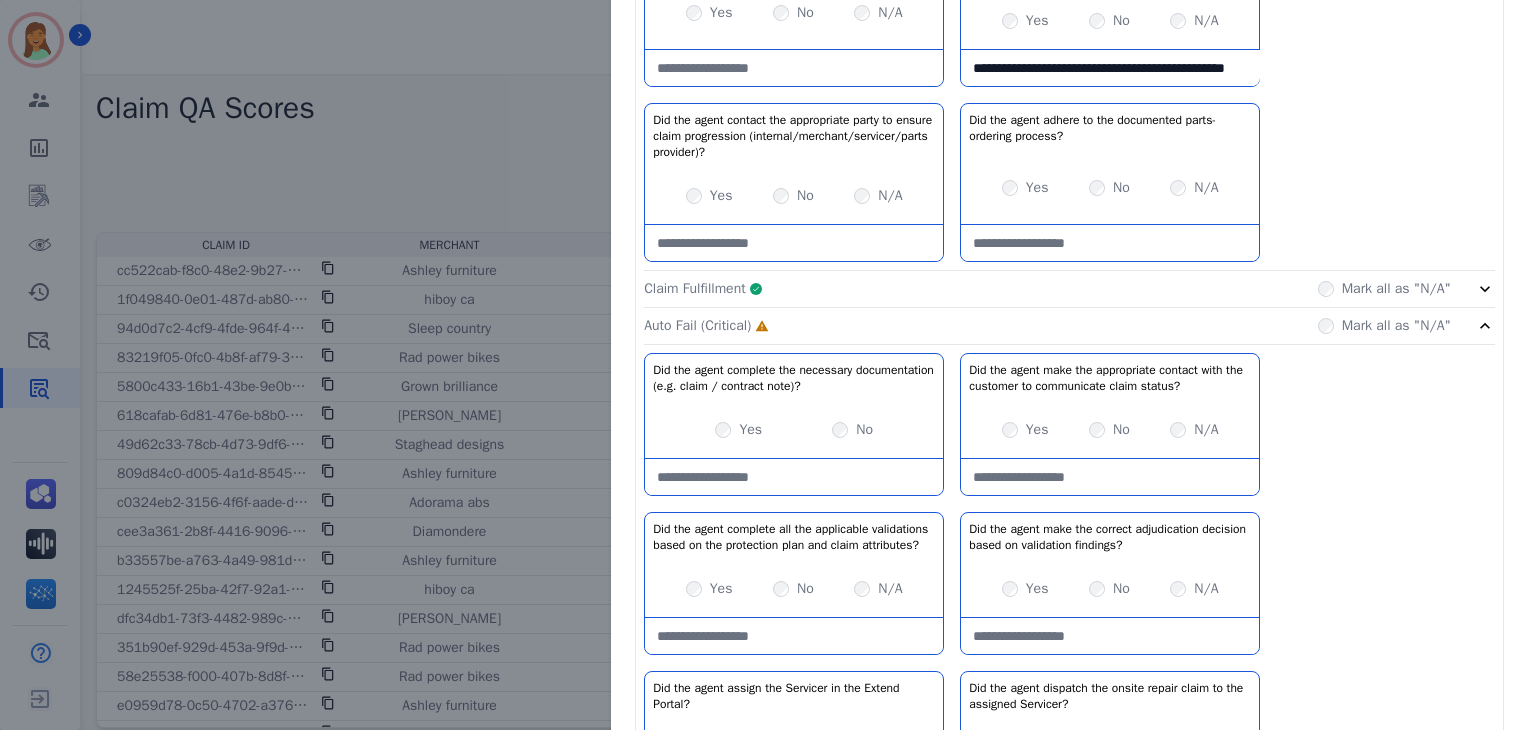 drag, startPoint x: 829, startPoint y: 457, endPoint x: 833, endPoint y: 432, distance: 25.317978 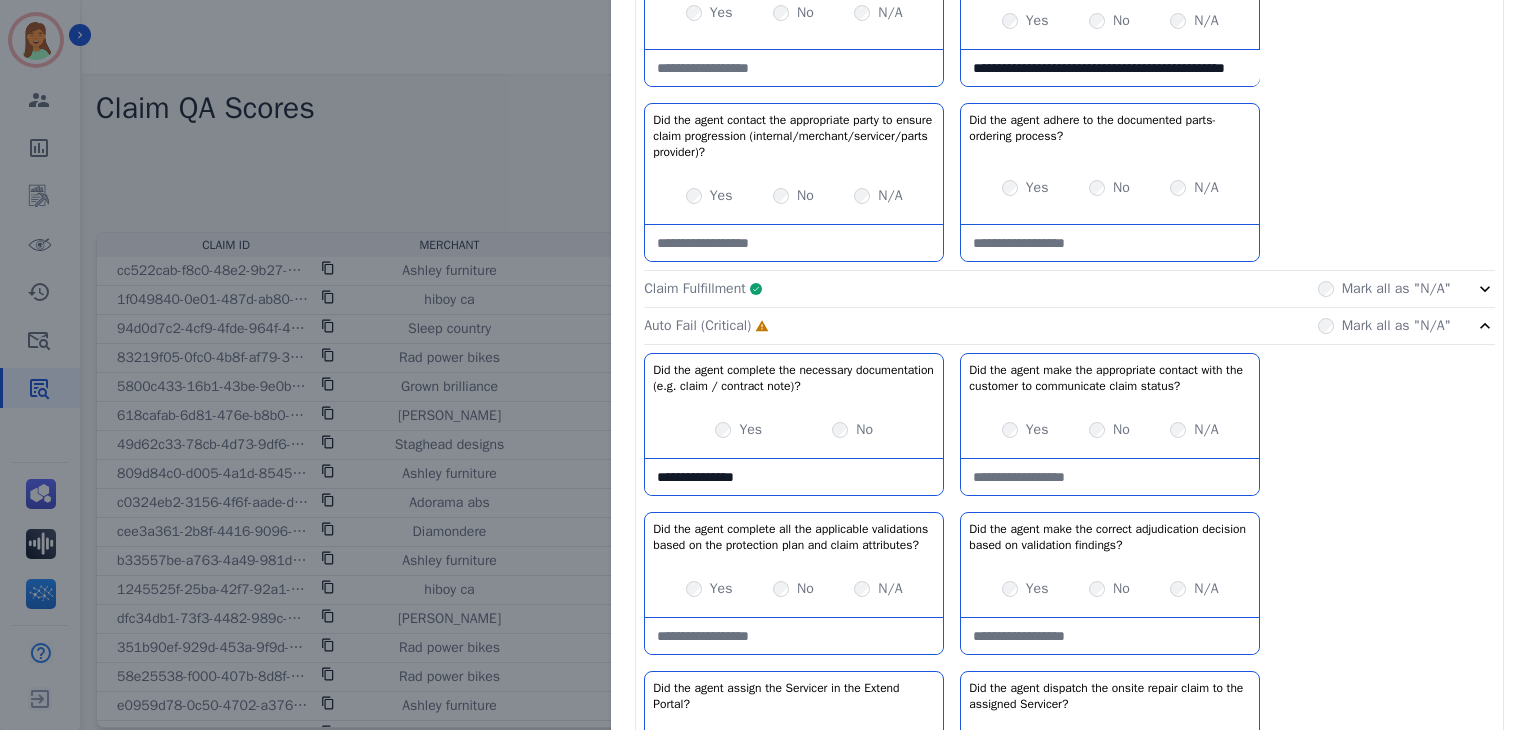 scroll, scrollTop: 1200, scrollLeft: 0, axis: vertical 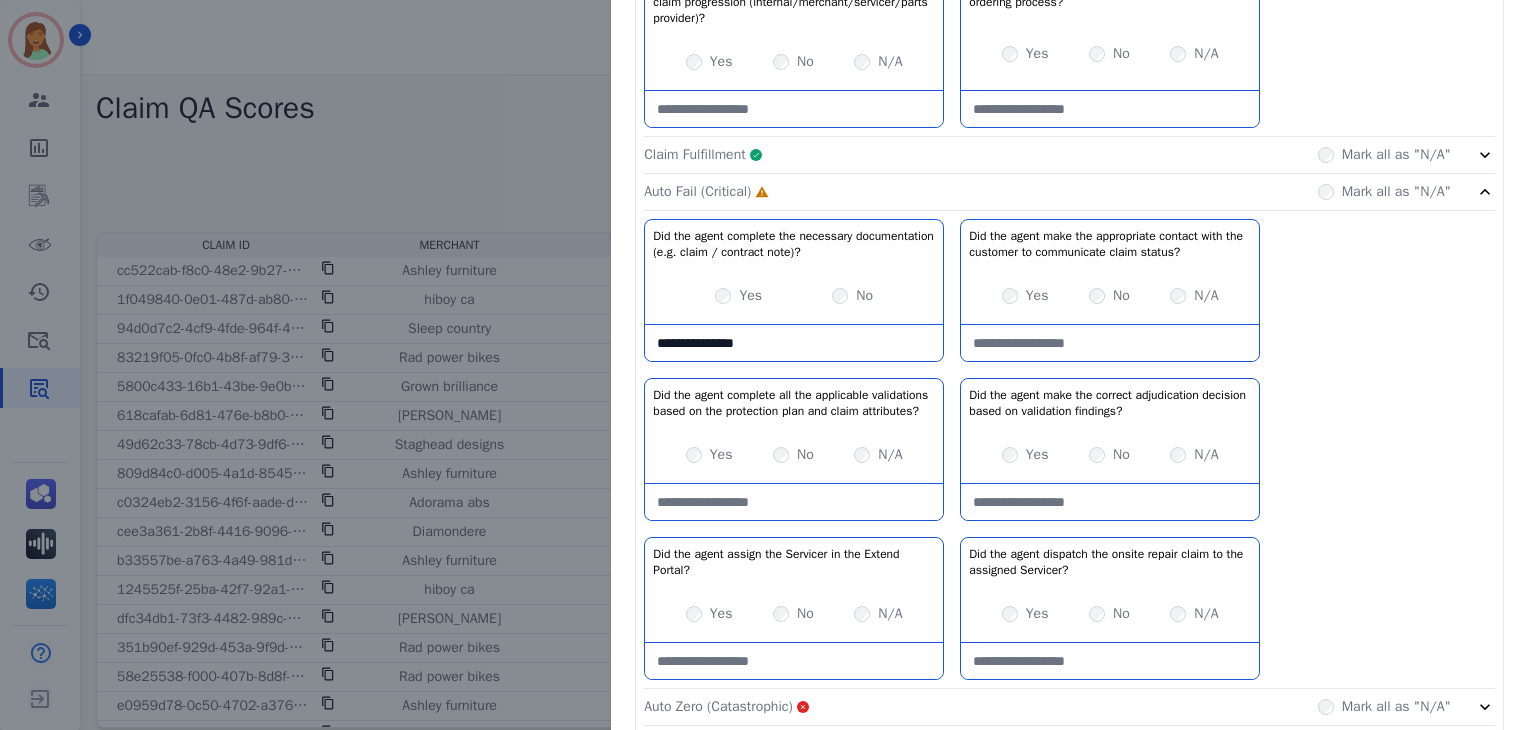 type on "**********" 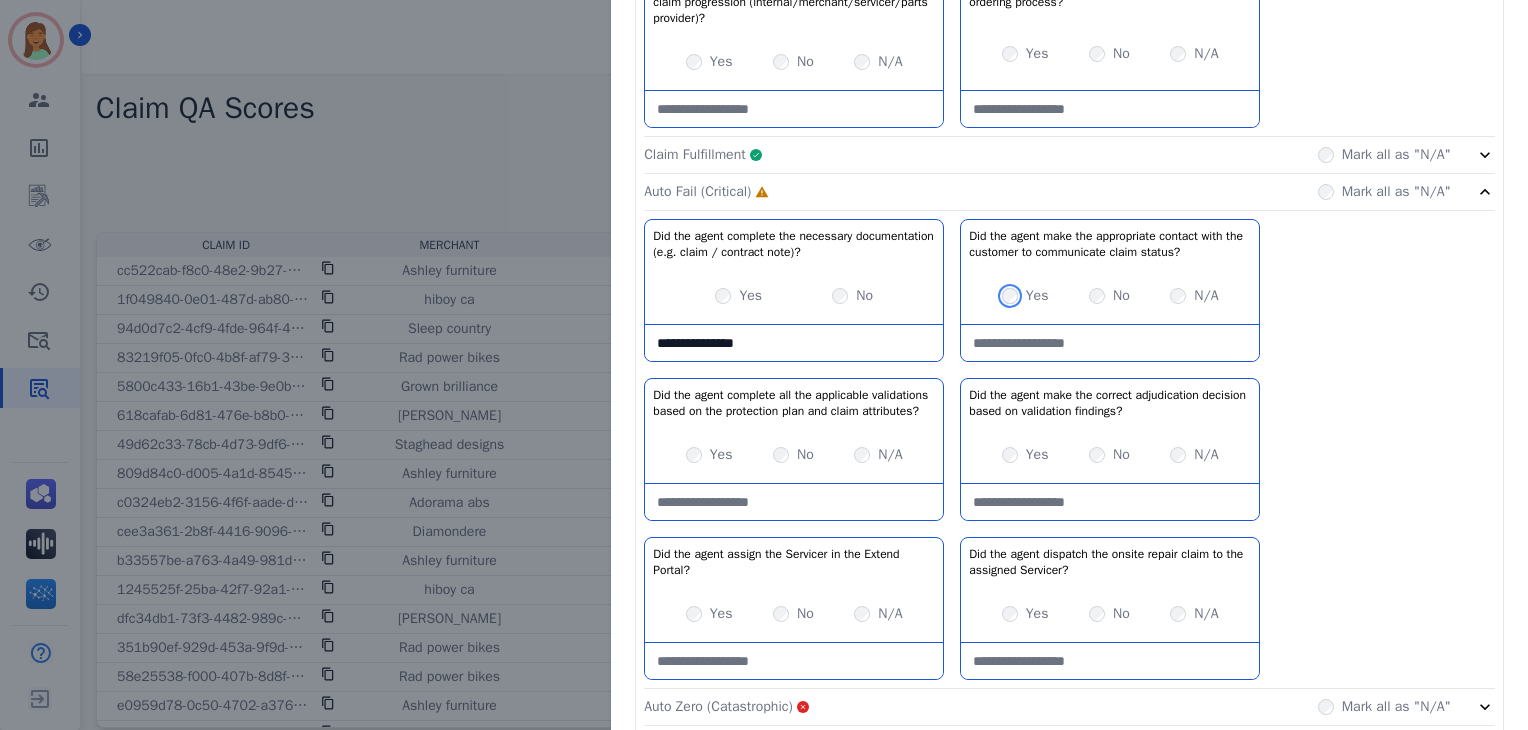 scroll, scrollTop: 1333, scrollLeft: 0, axis: vertical 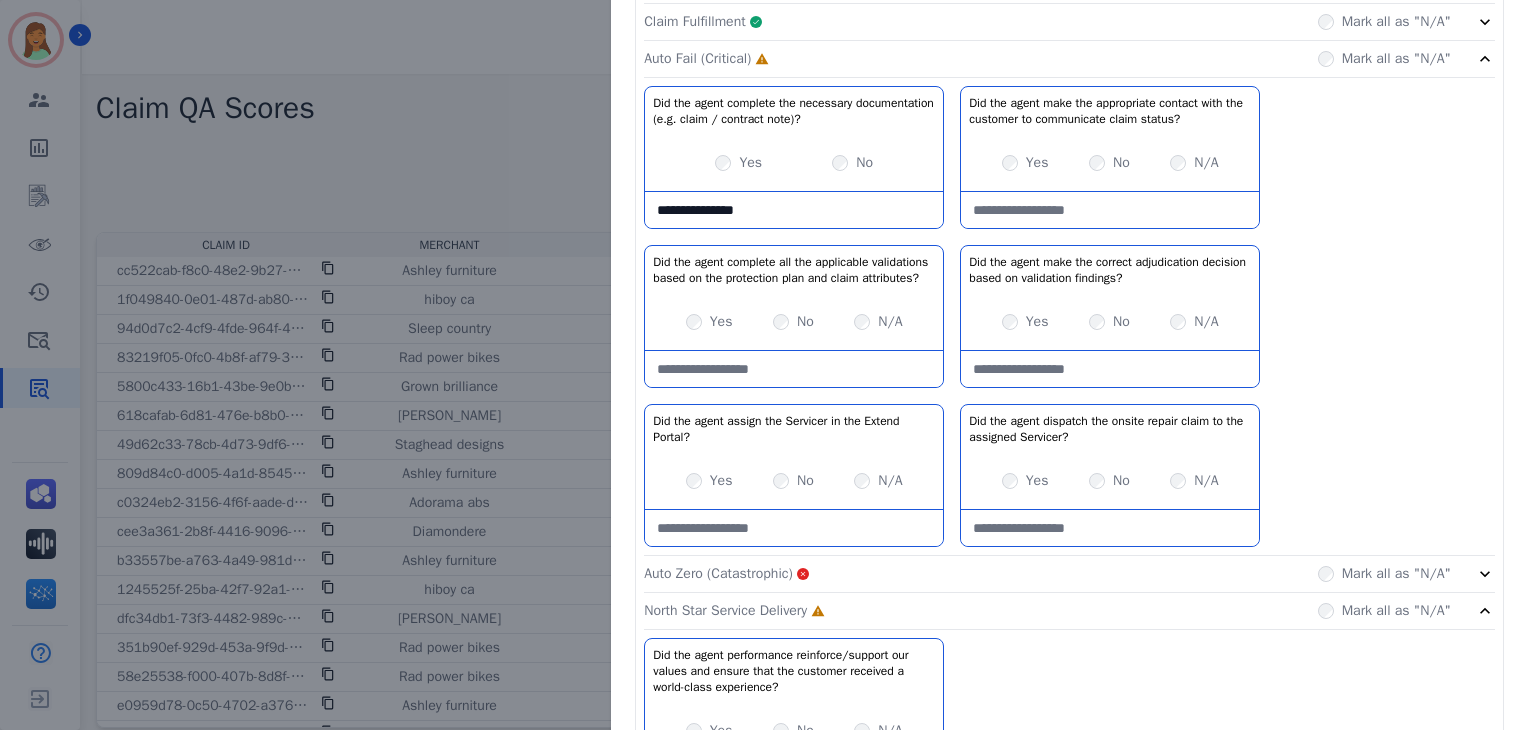 click on "Yes" at bounding box center (721, 322) 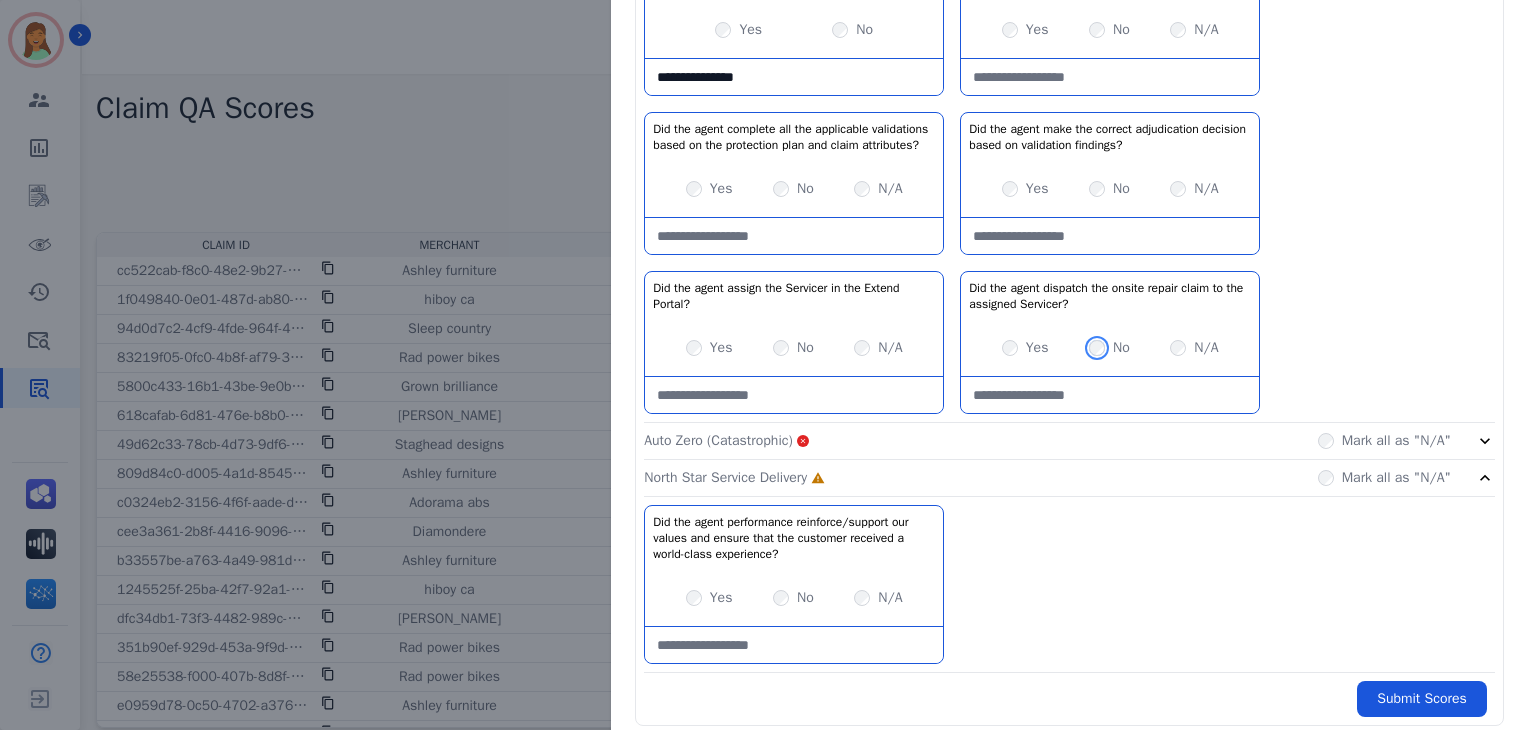 scroll, scrollTop: 1496, scrollLeft: 0, axis: vertical 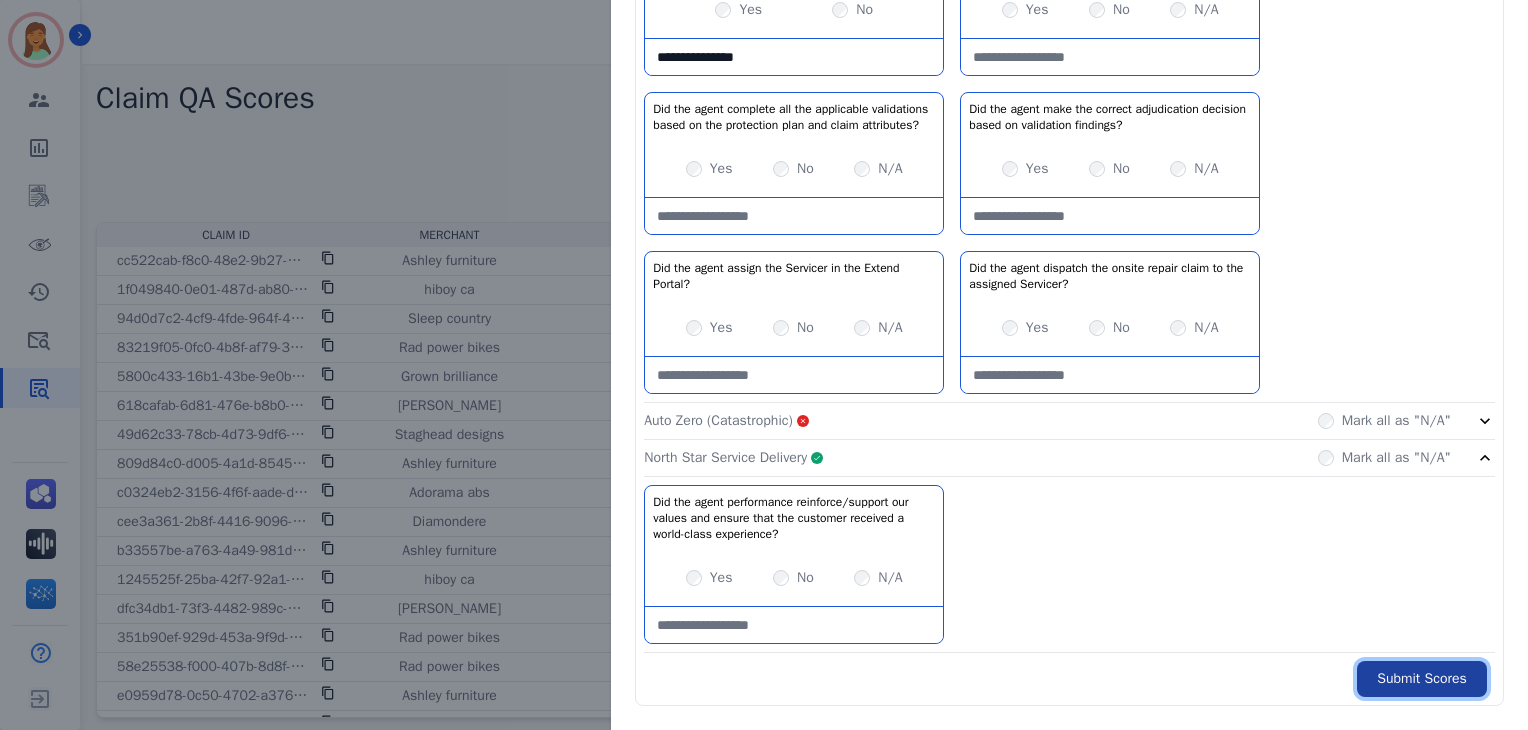 click on "Submit Scores" at bounding box center (1422, 679) 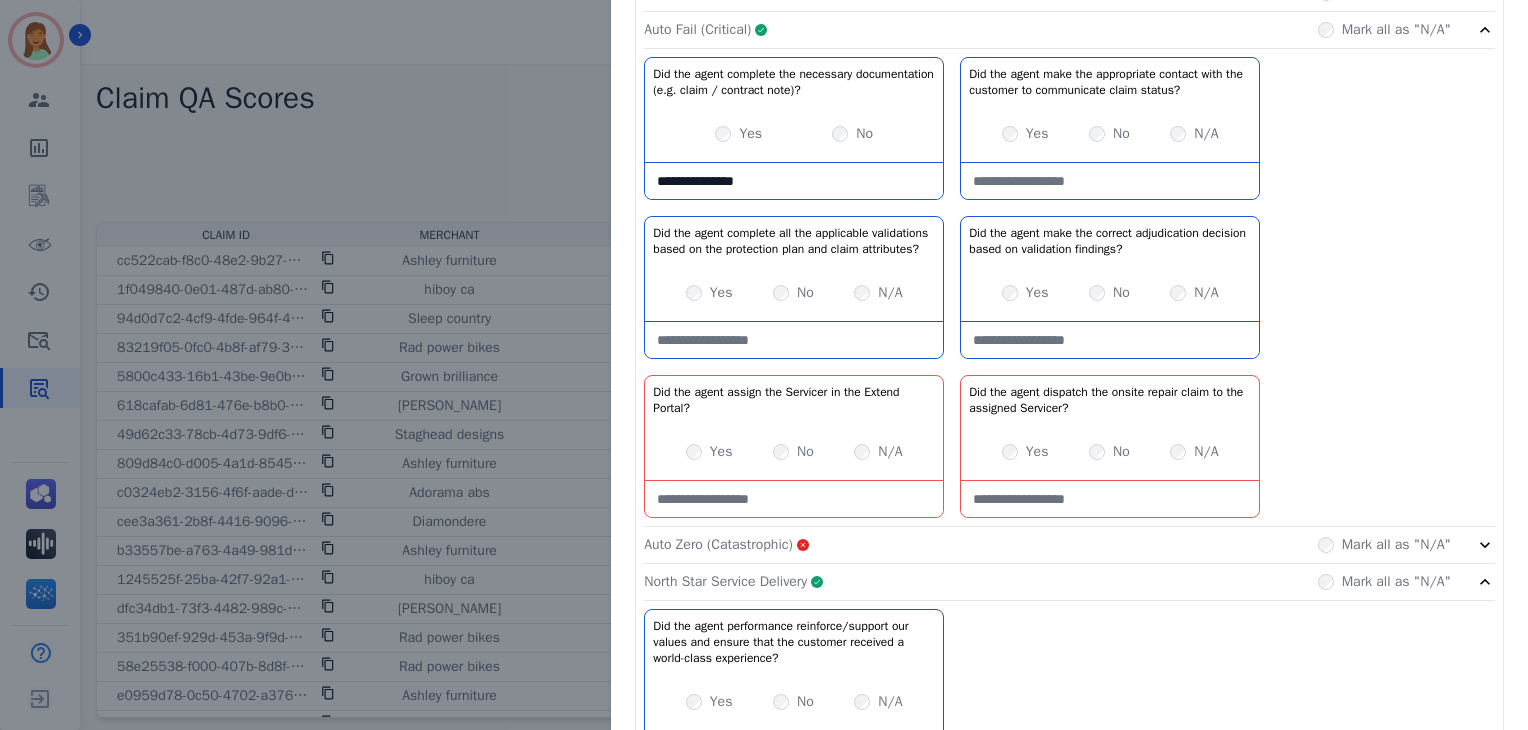 scroll, scrollTop: 1496, scrollLeft: 0, axis: vertical 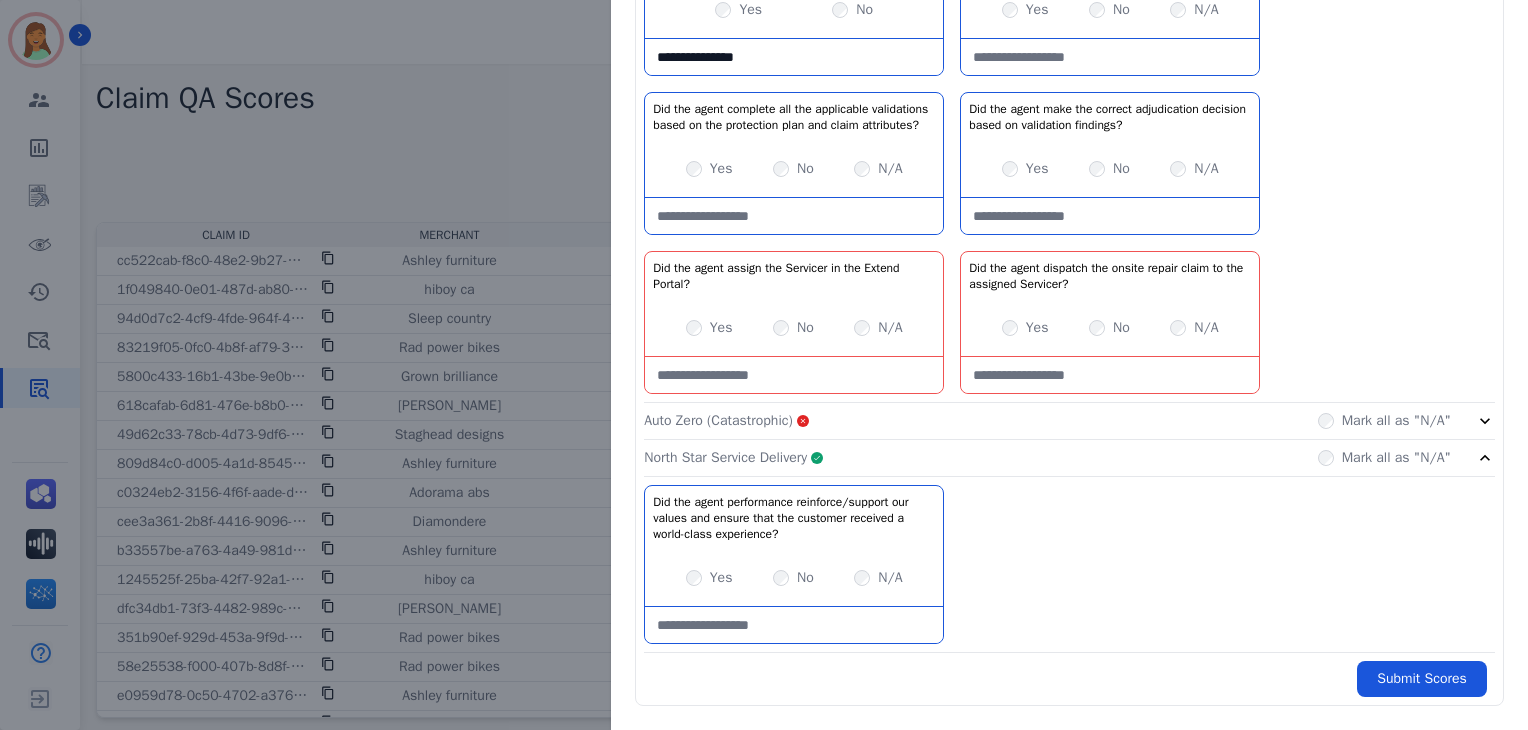 click at bounding box center [794, 375] 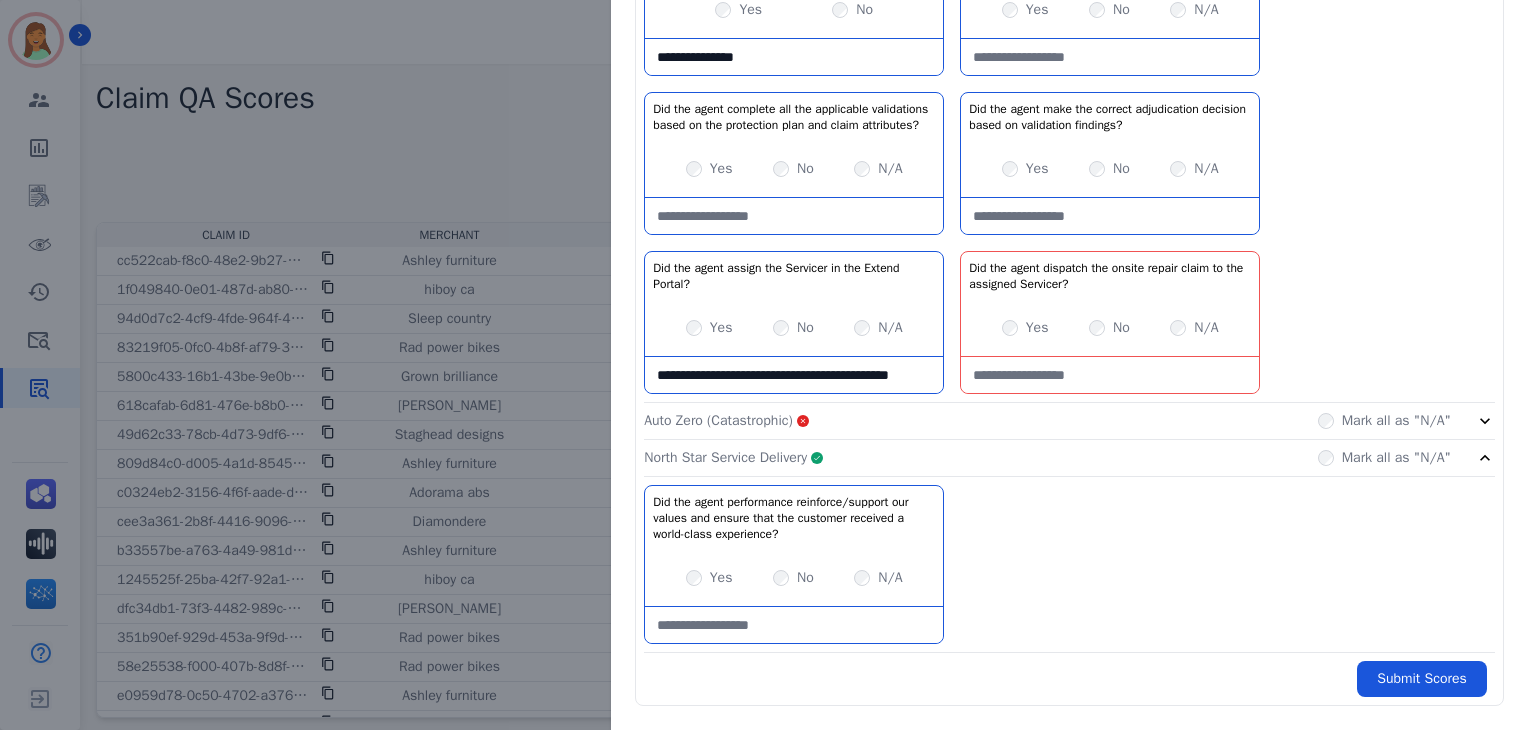 scroll, scrollTop: 12, scrollLeft: 0, axis: vertical 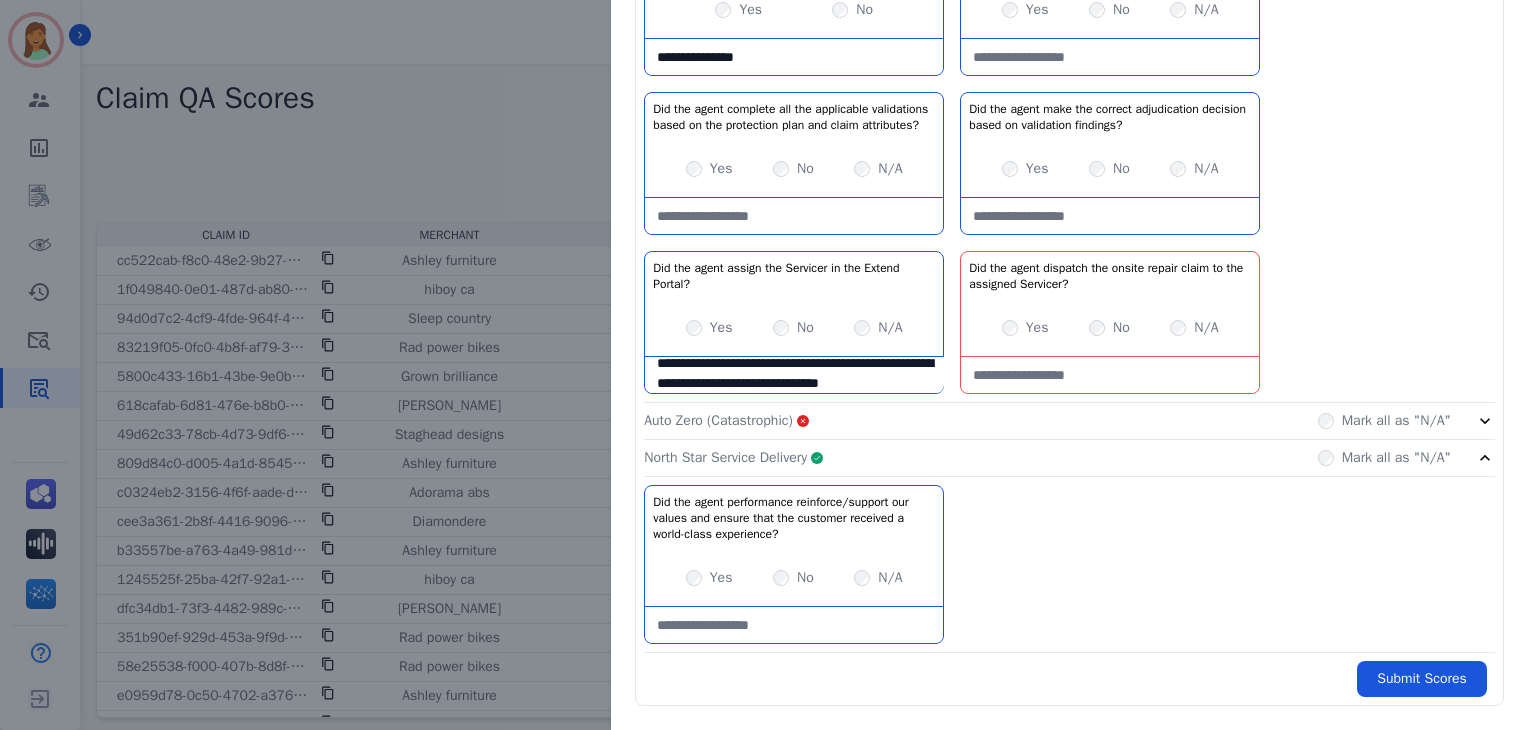 type on "**********" 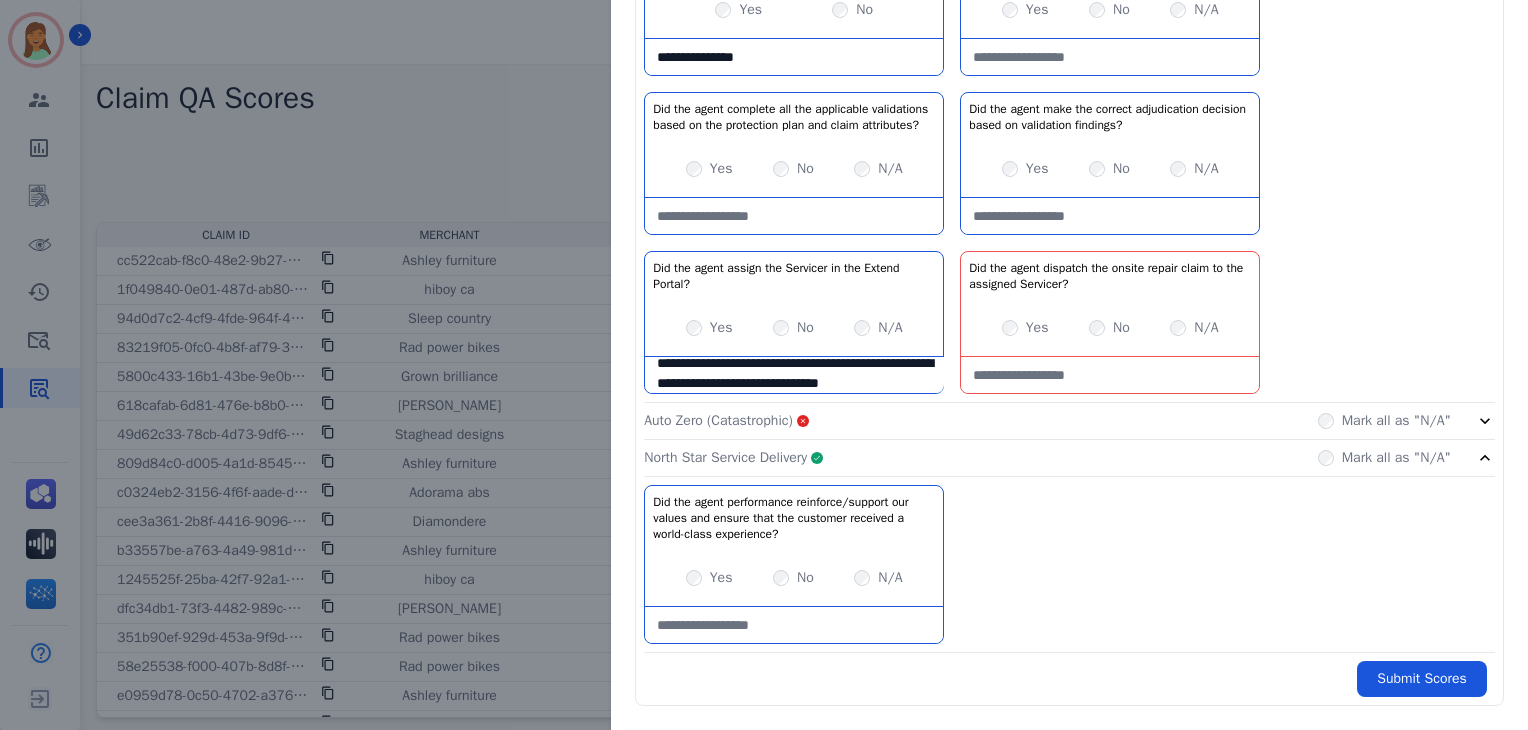 click at bounding box center [1110, 375] 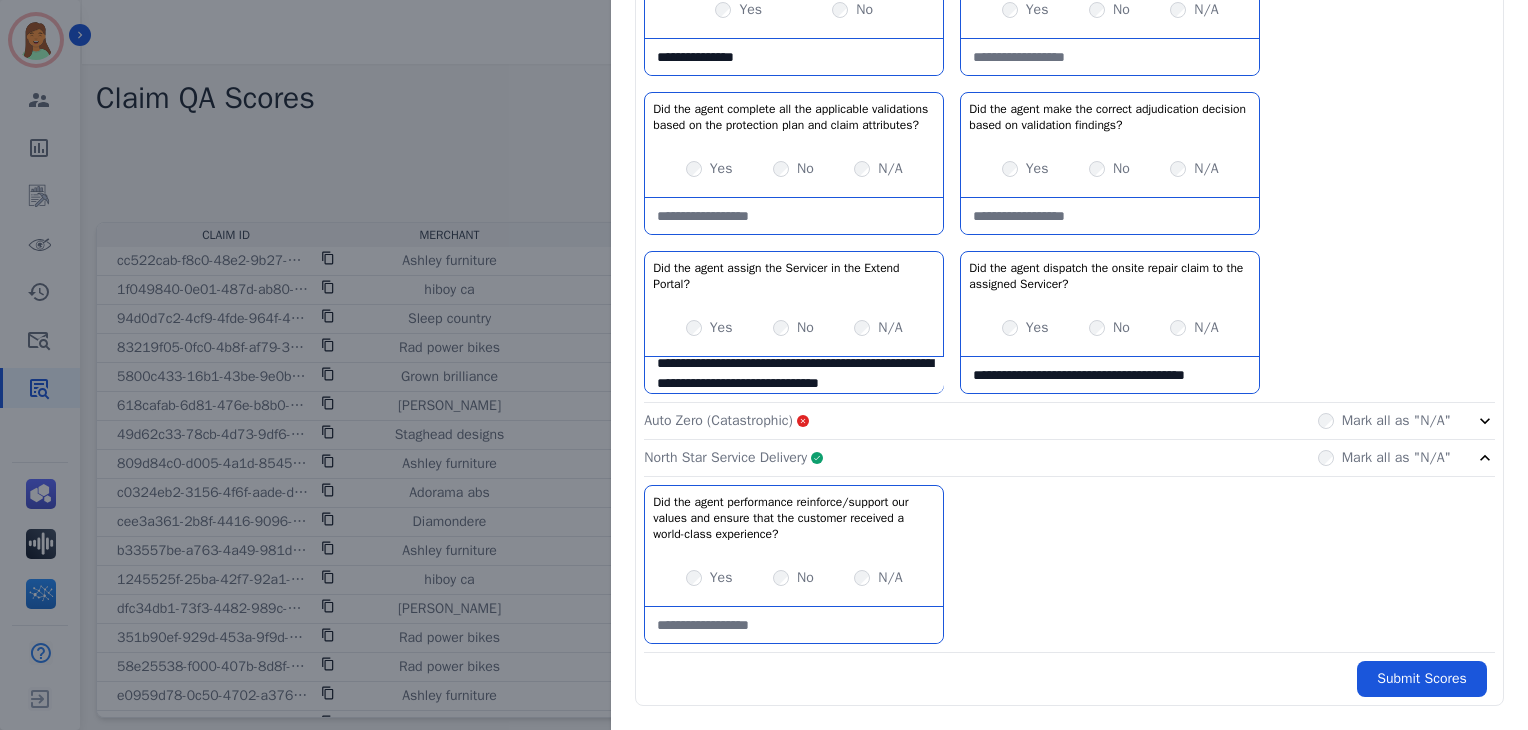 scroll, scrollTop: 12, scrollLeft: 0, axis: vertical 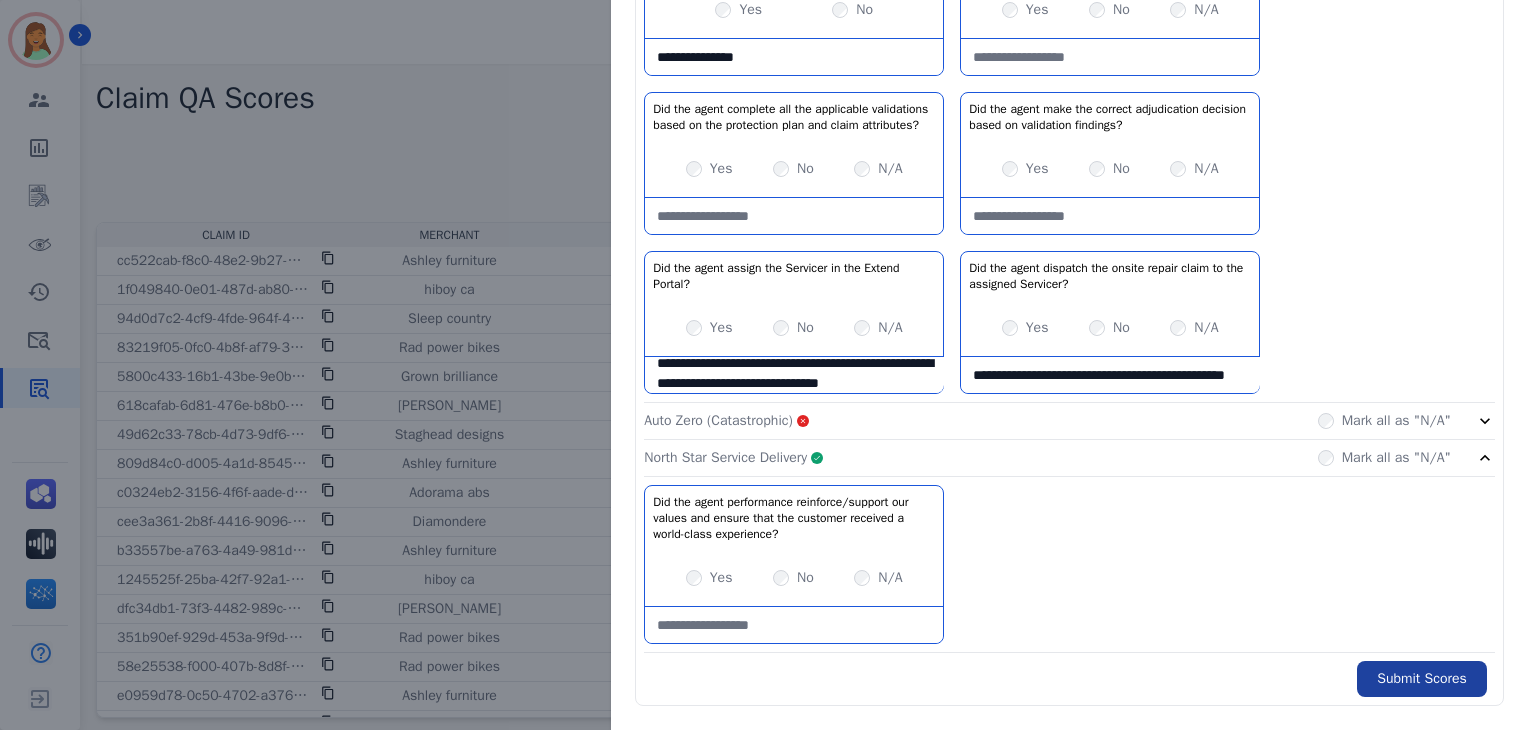 type on "**********" 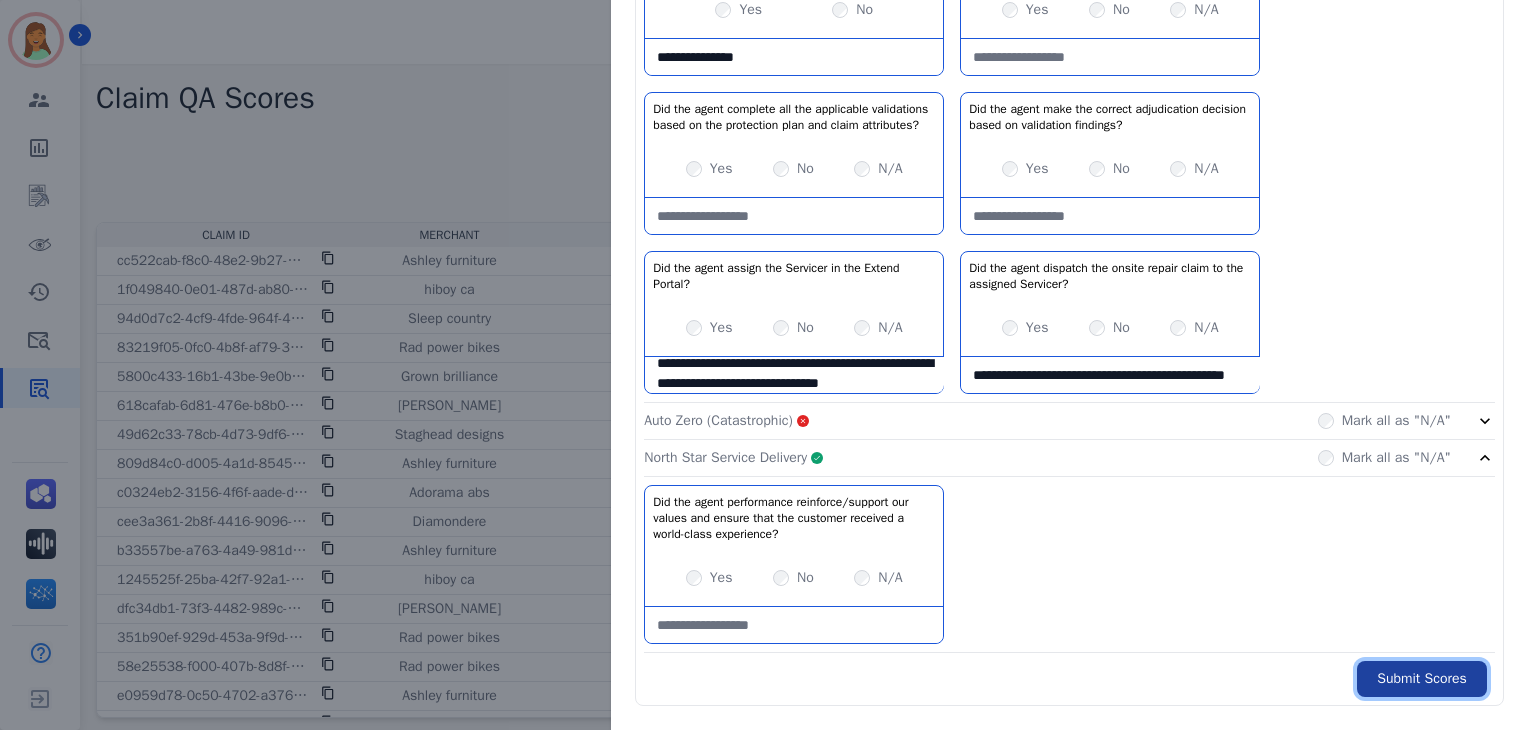 click on "Submit Scores" at bounding box center (1422, 679) 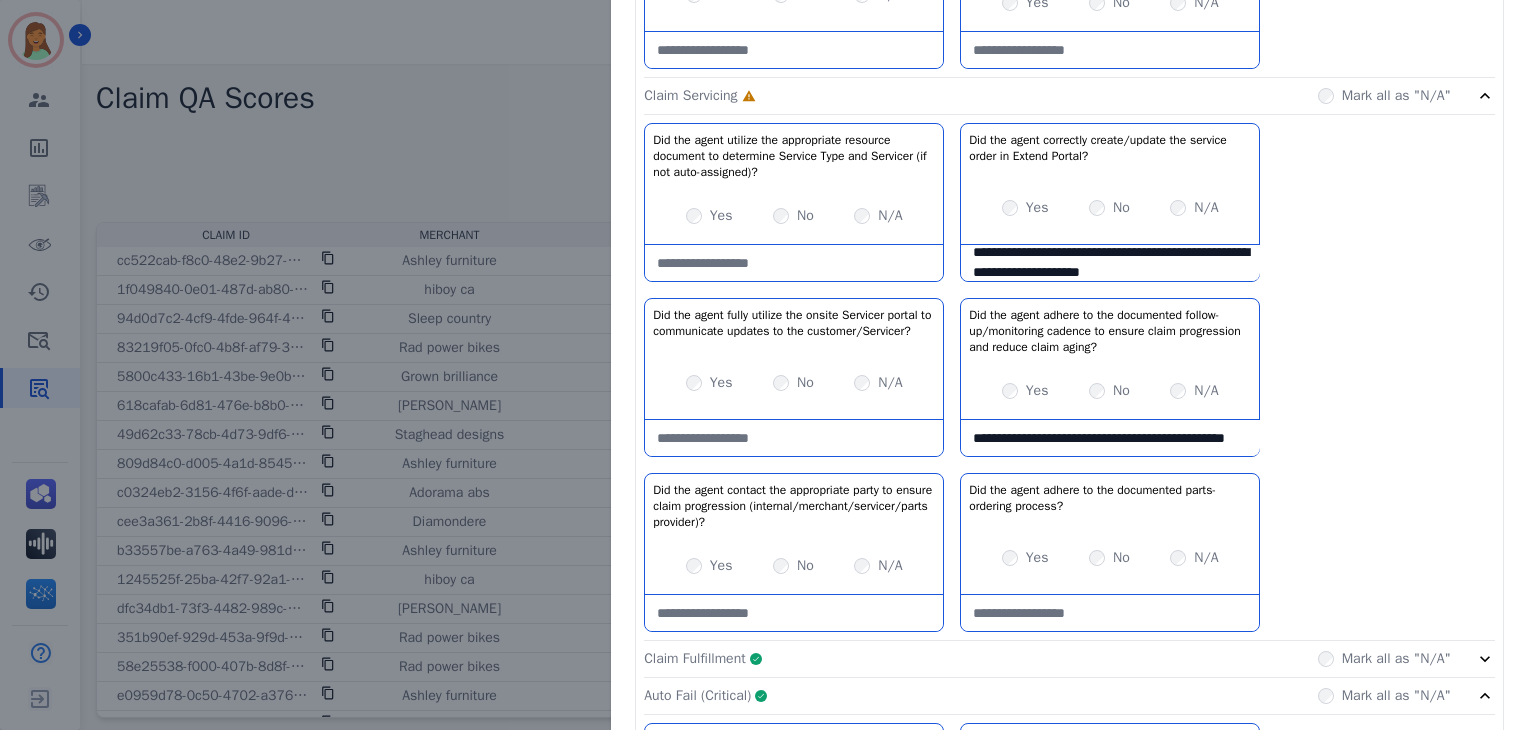 scroll, scrollTop: 296, scrollLeft: 0, axis: vertical 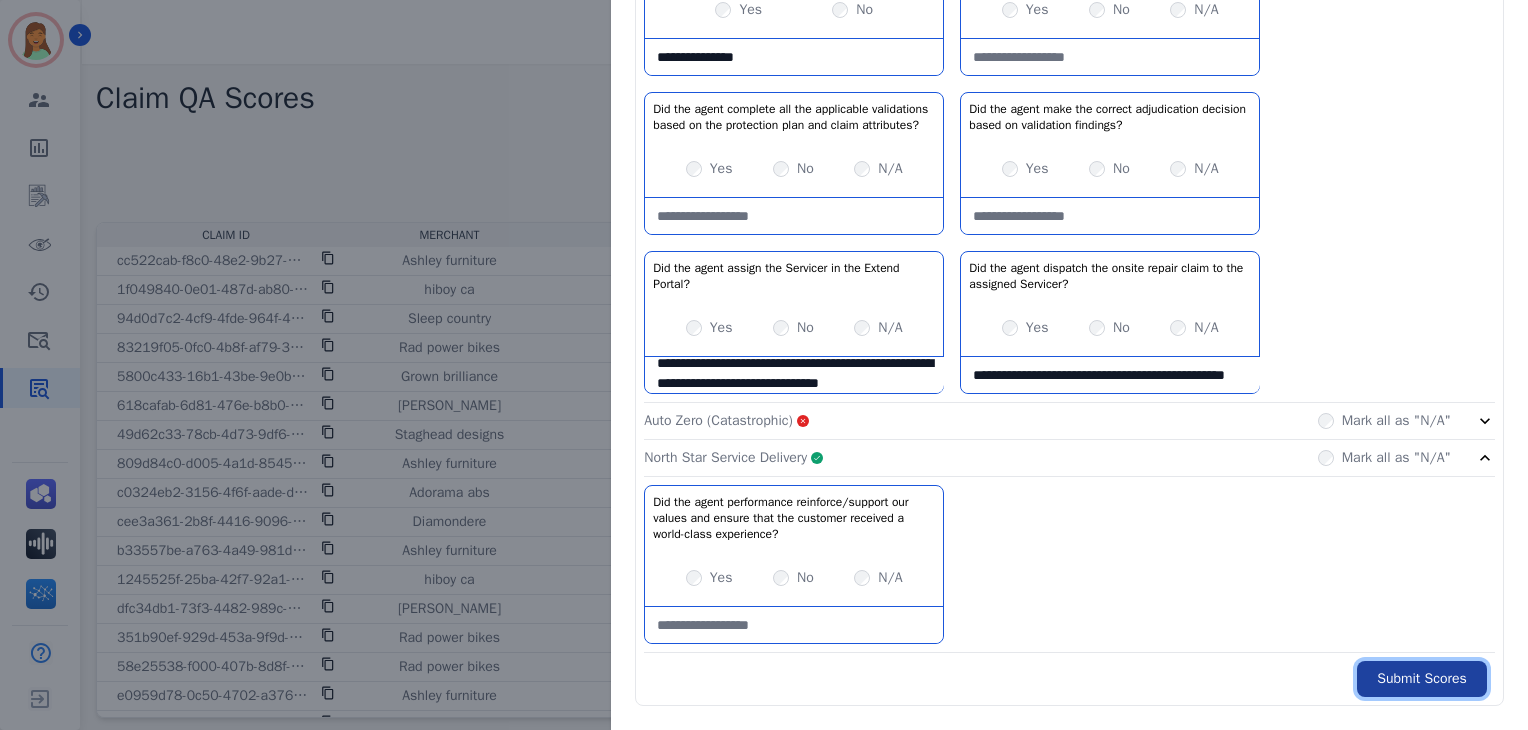 click on "Submit Scores" at bounding box center (1422, 679) 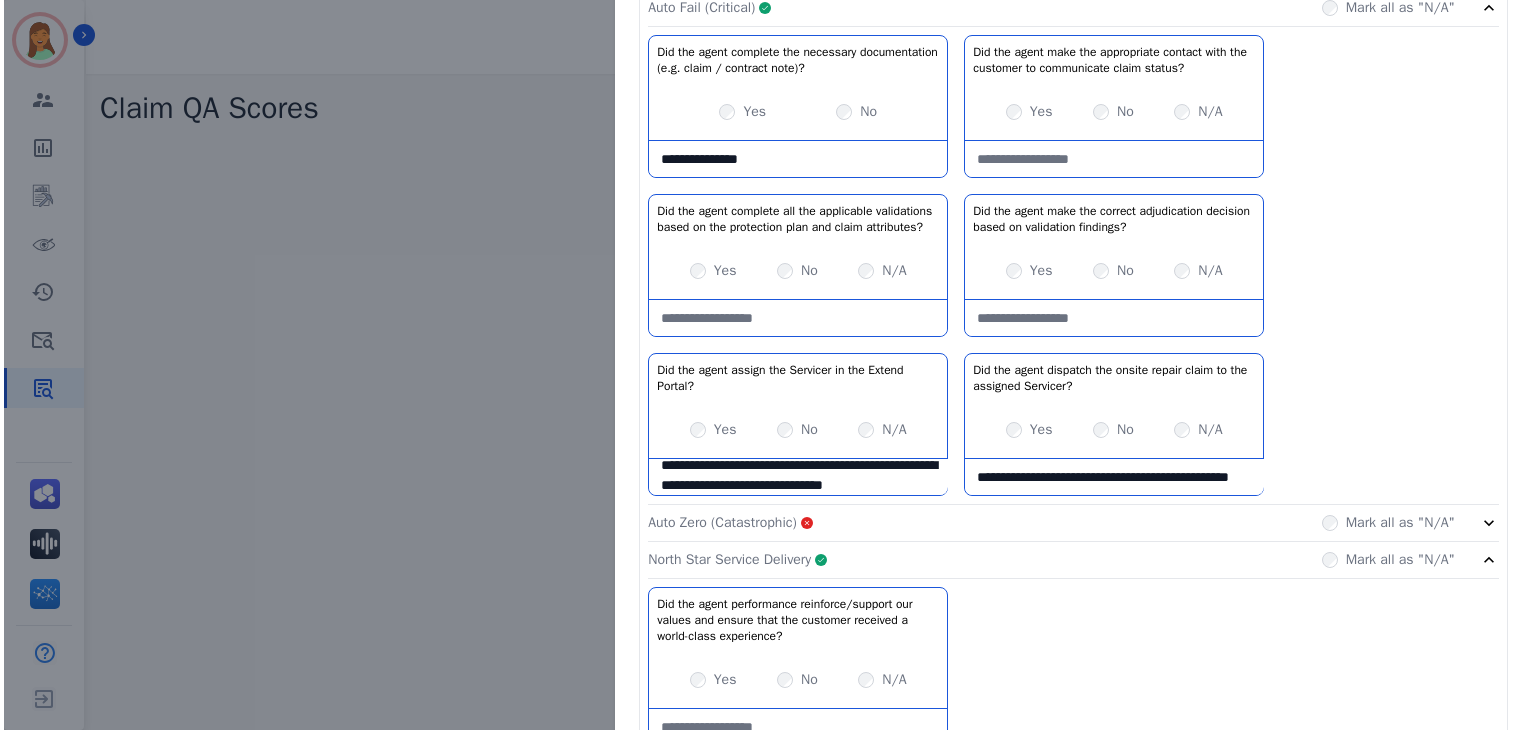 scroll, scrollTop: 0, scrollLeft: 0, axis: both 